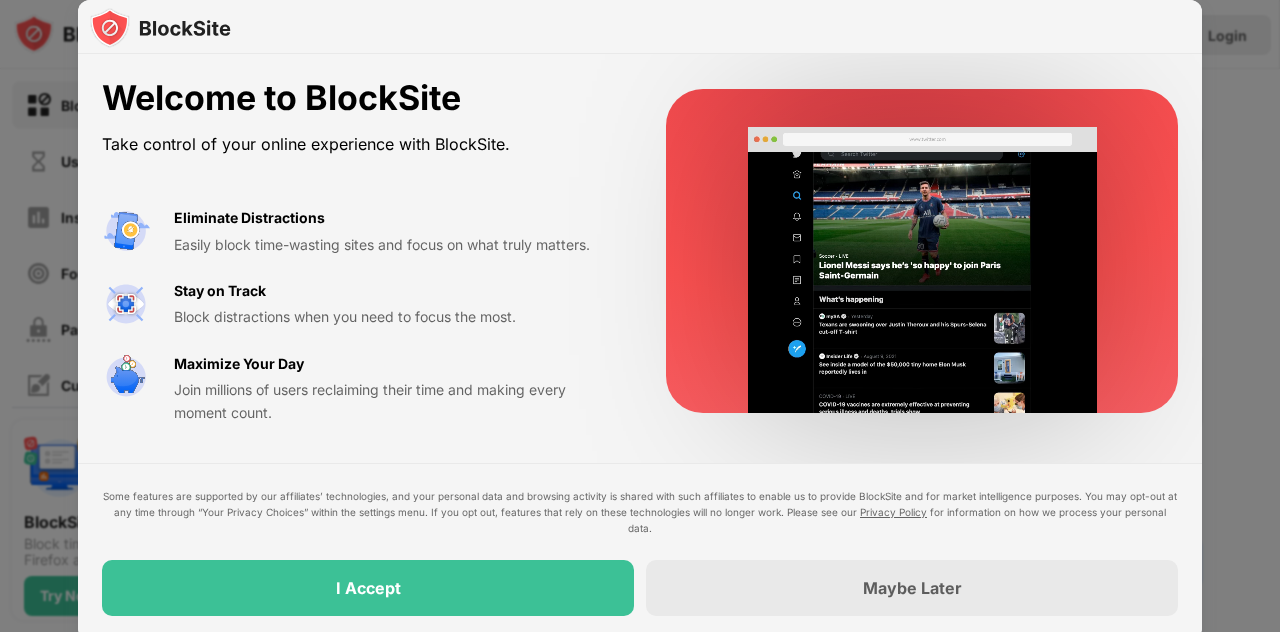 scroll, scrollTop: 0, scrollLeft: 0, axis: both 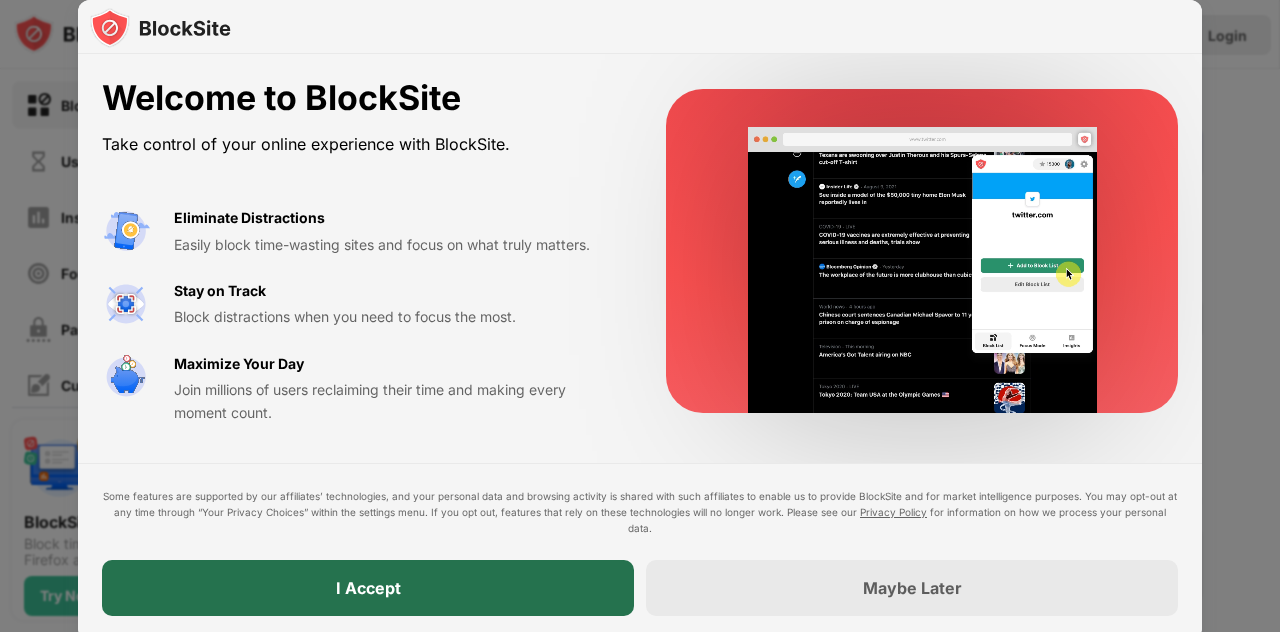 click on "I Accept" at bounding box center (368, 588) 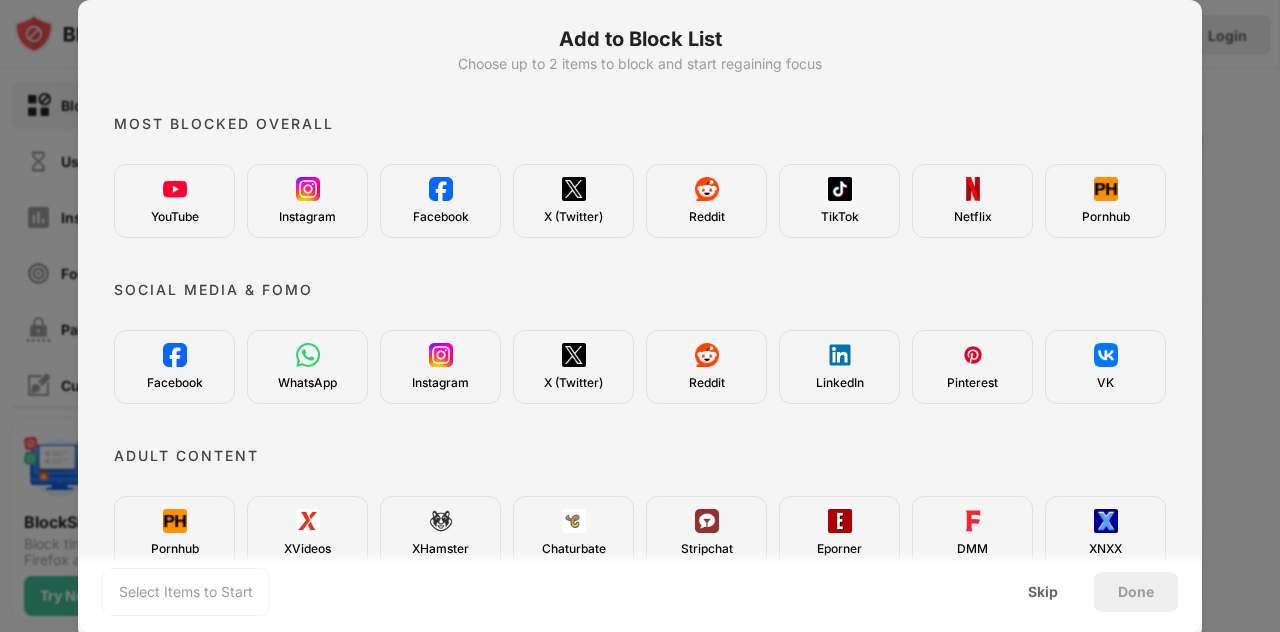 click on "YouTube" at bounding box center (175, 217) 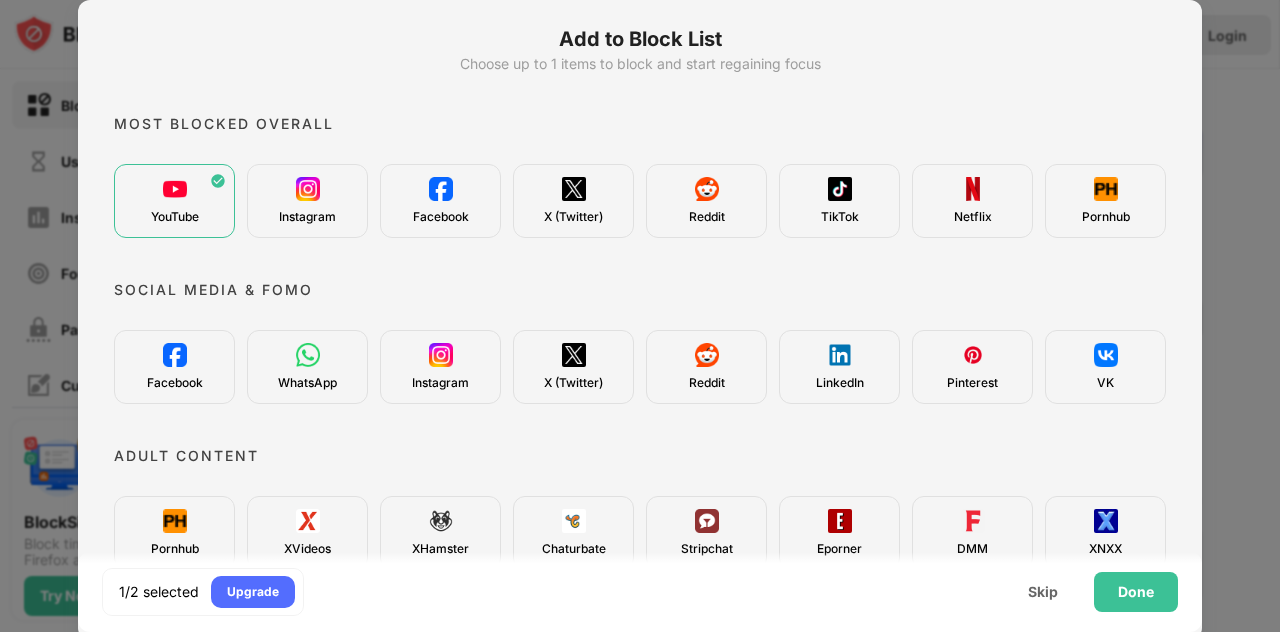 scroll, scrollTop: 0, scrollLeft: 0, axis: both 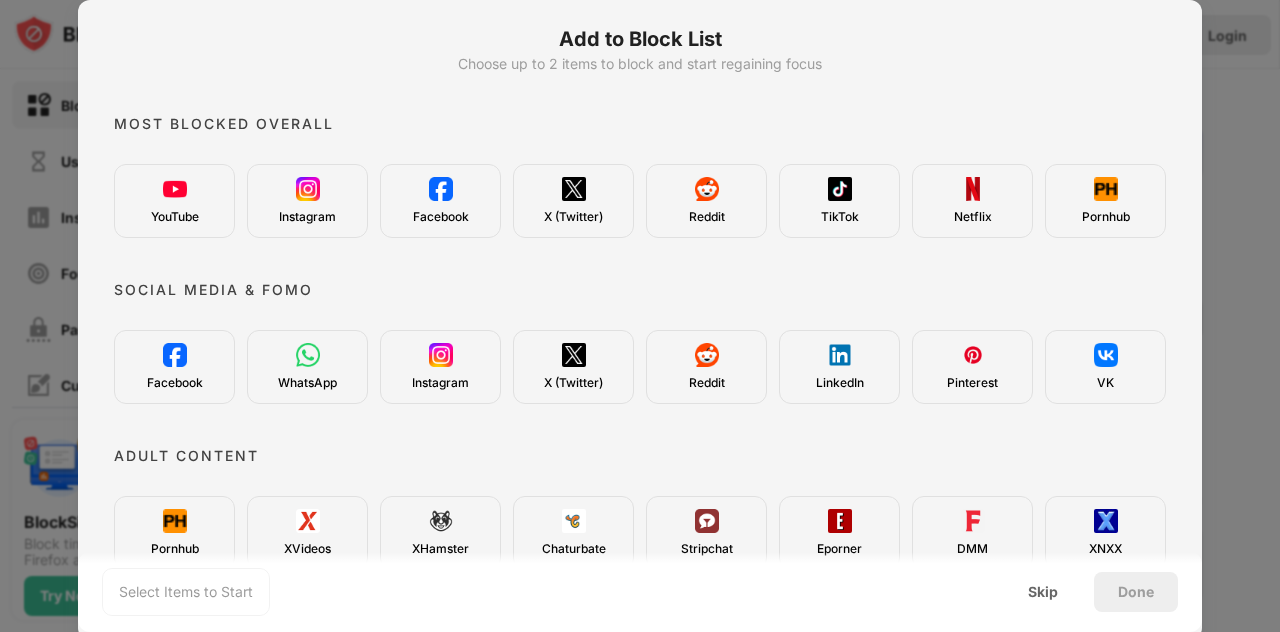 click on "XVideos" at bounding box center [307, 533] 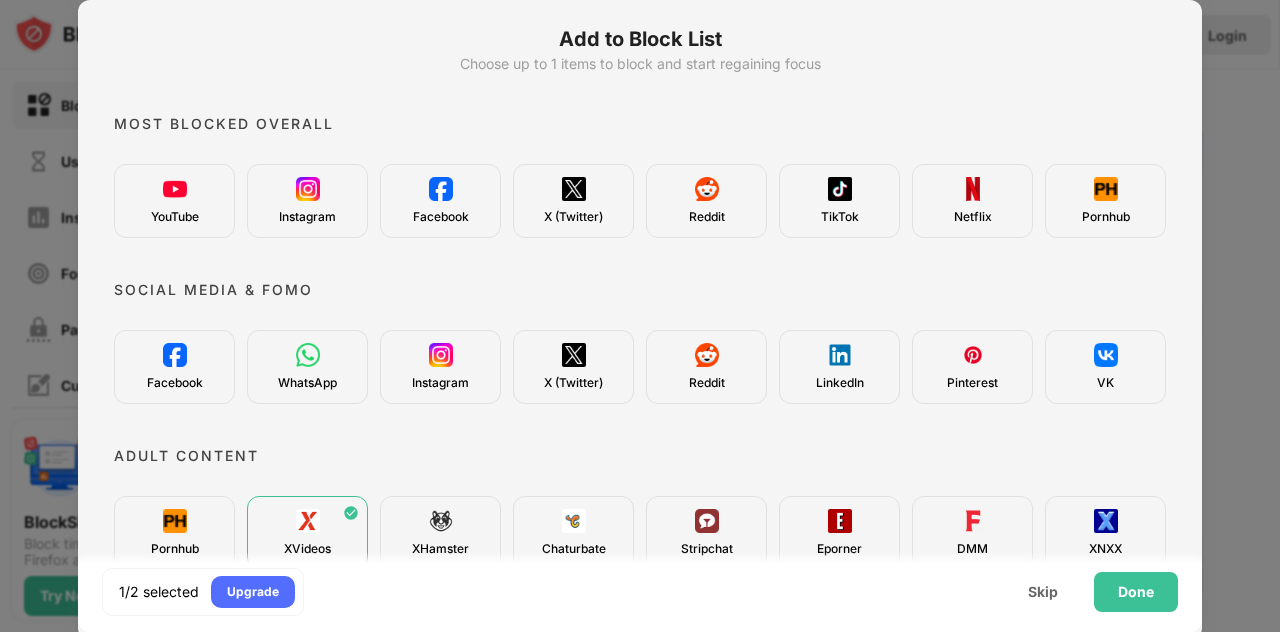 click on "XVideos" at bounding box center [307, 533] 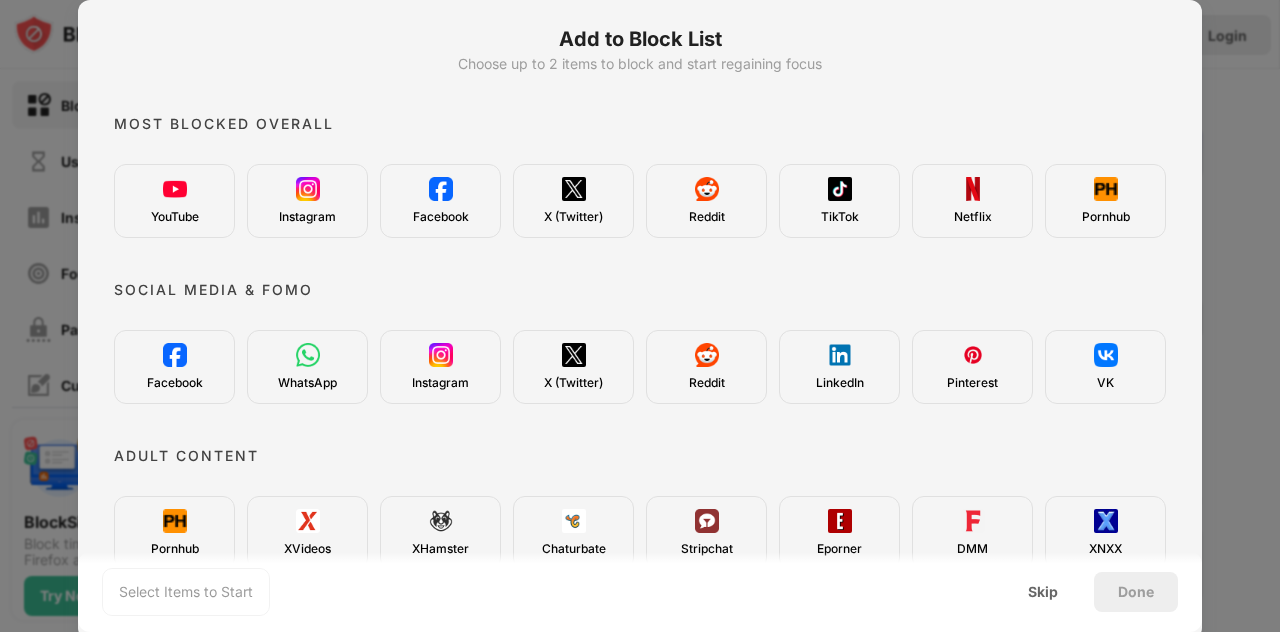 click on "XVideos" at bounding box center [307, 533] 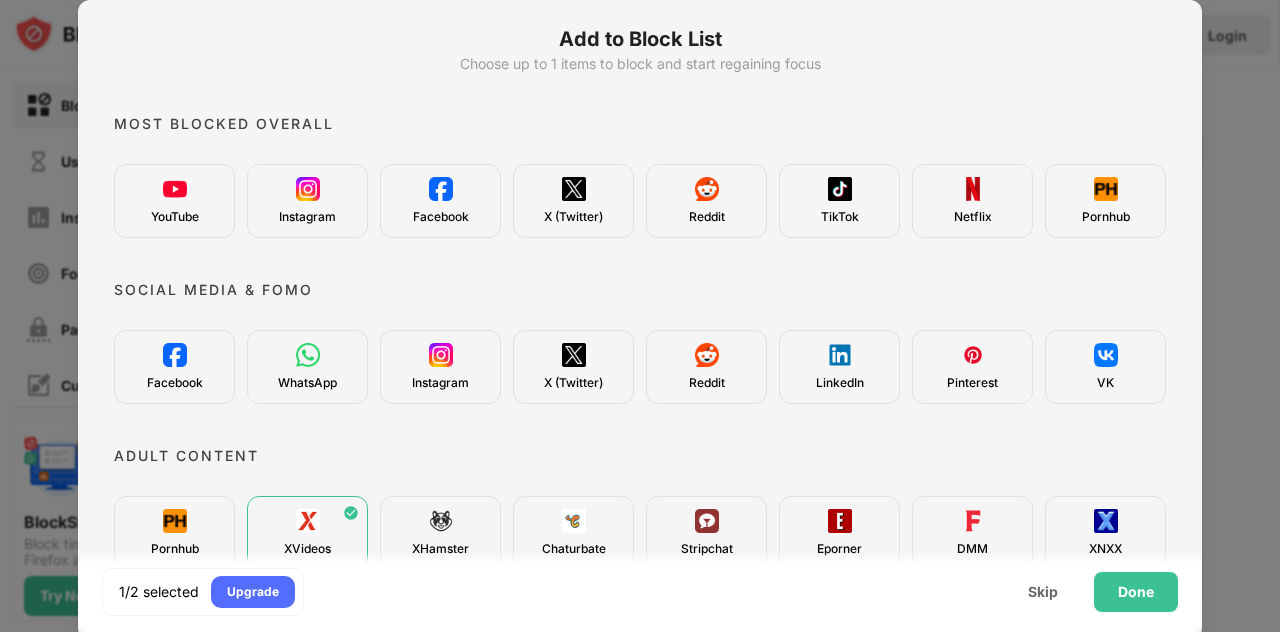 scroll, scrollTop: 0, scrollLeft: 0, axis: both 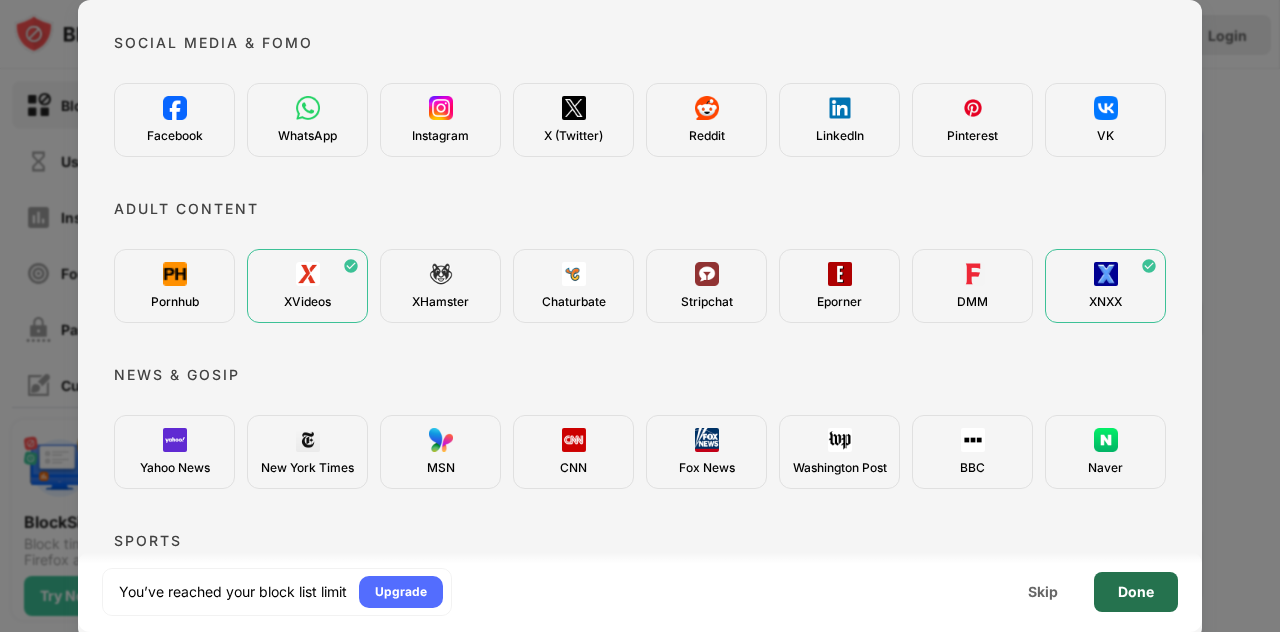 click on "Done" at bounding box center (1136, 592) 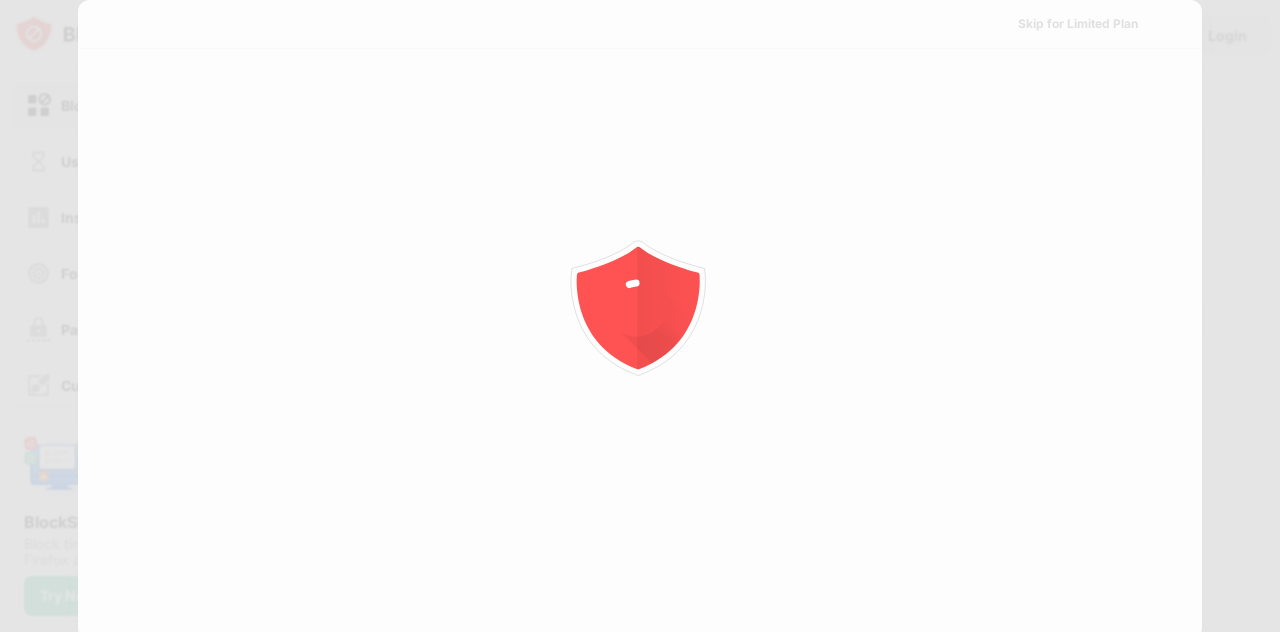 scroll, scrollTop: 0, scrollLeft: 0, axis: both 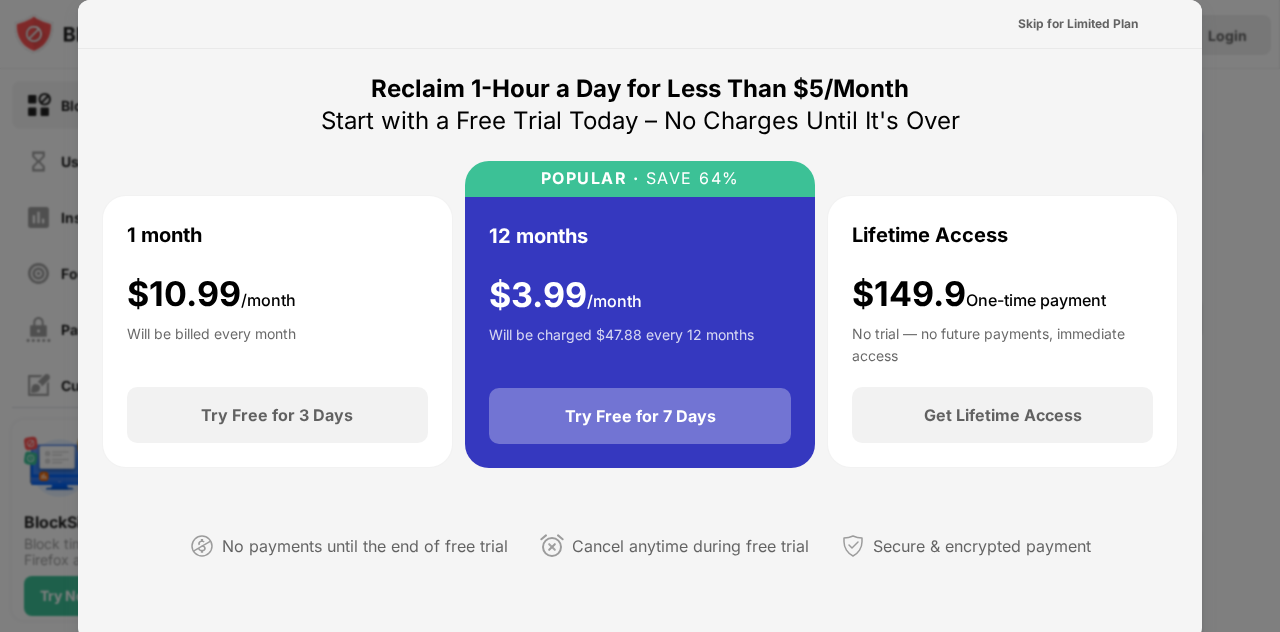 click on "Try Free for 7 Days" at bounding box center [640, 416] 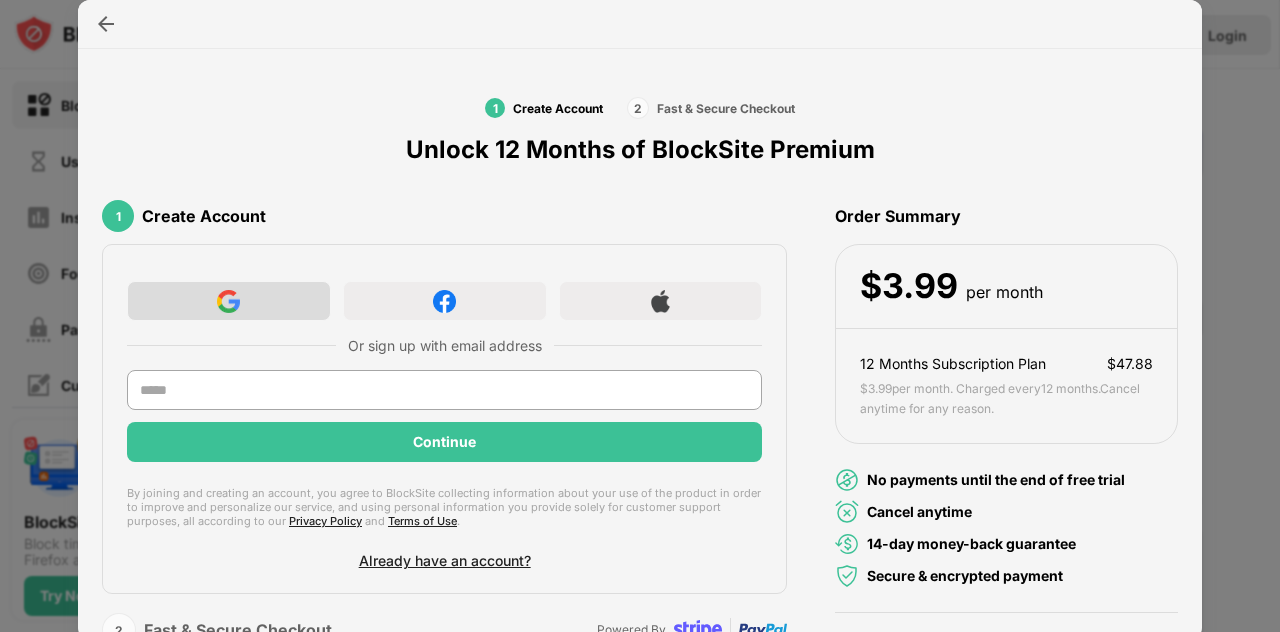 scroll, scrollTop: 0, scrollLeft: 0, axis: both 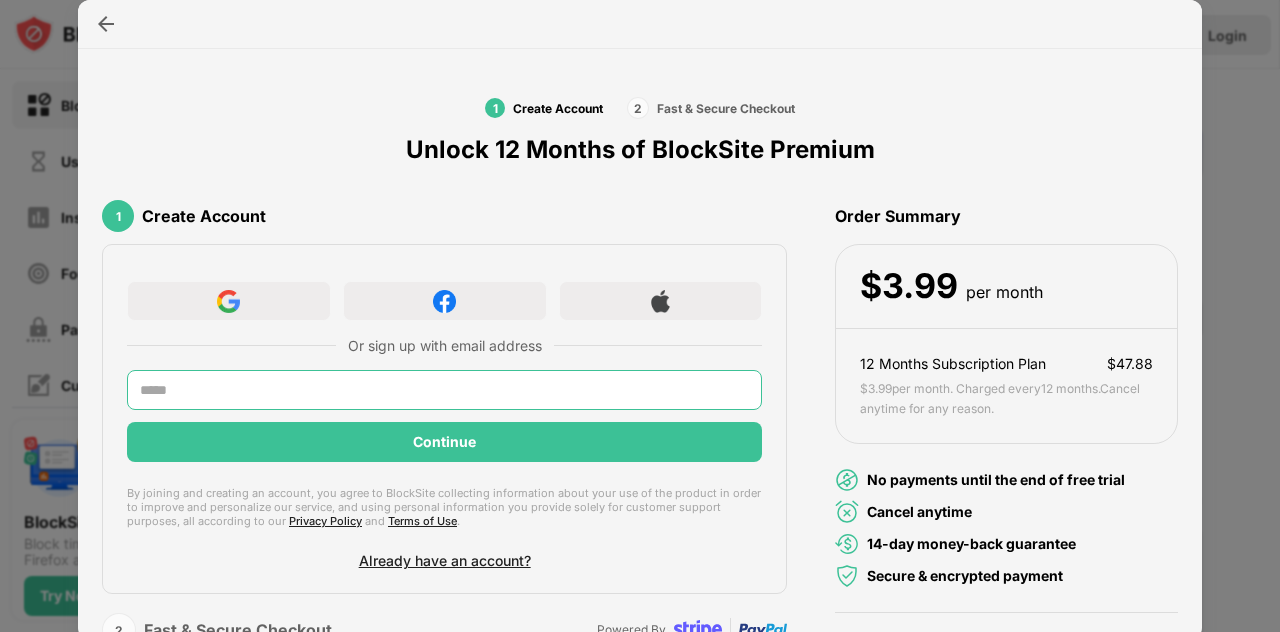 click at bounding box center [444, 390] 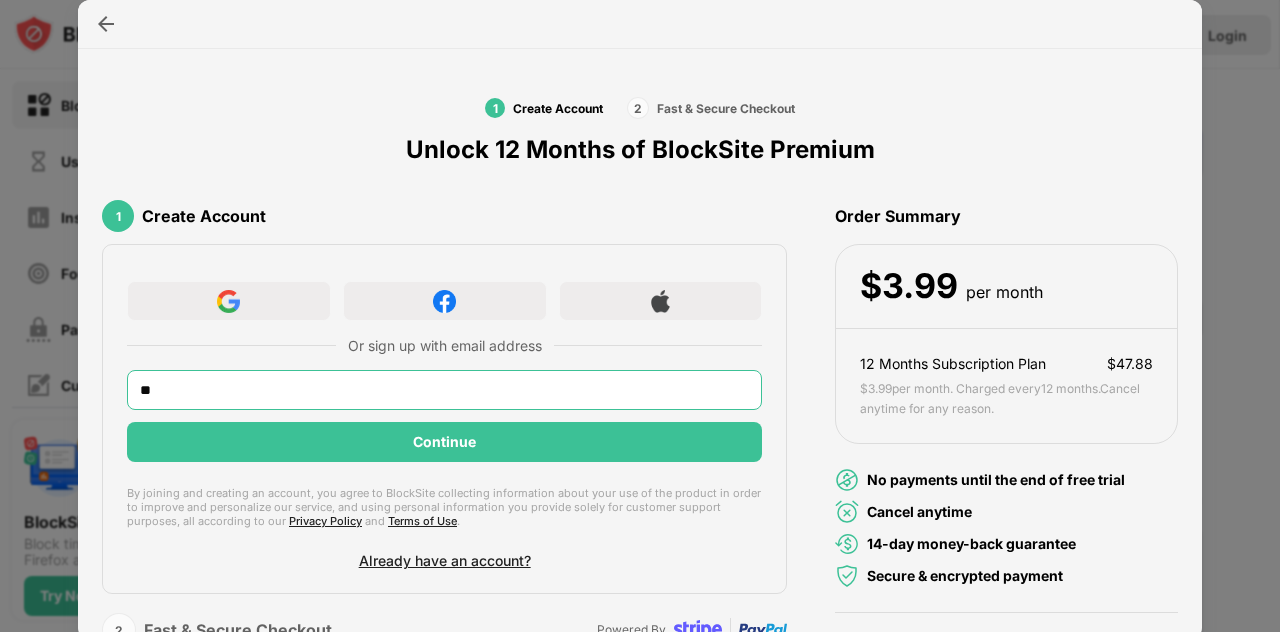type on "*" 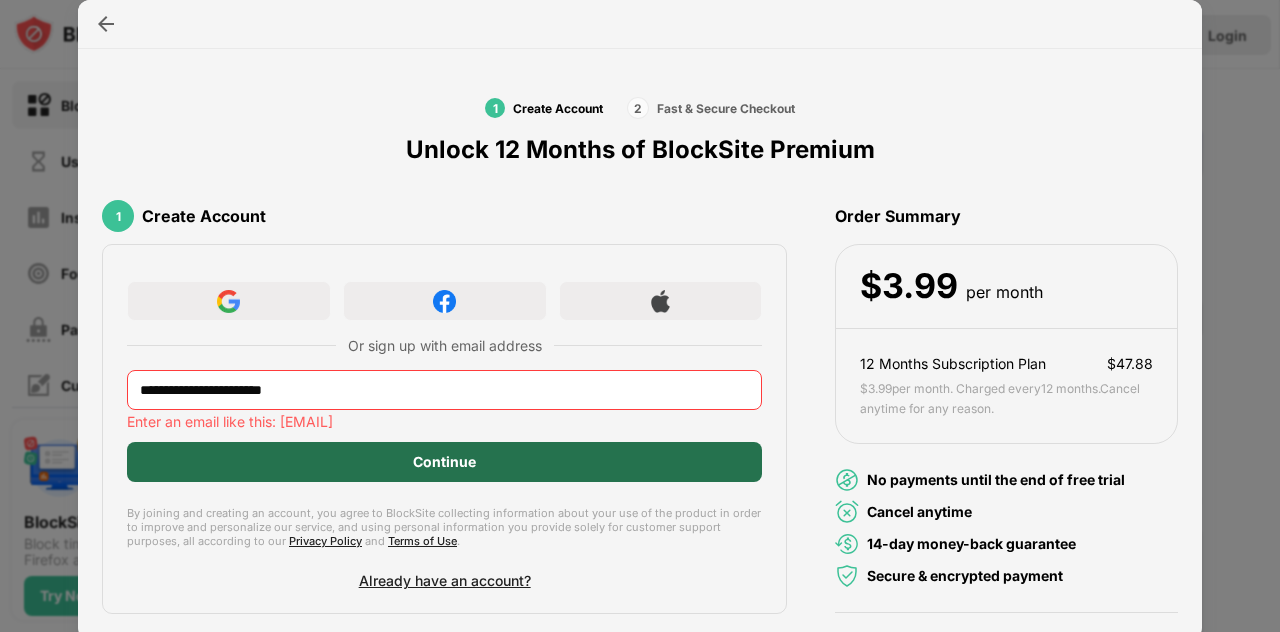 click on "Continue" at bounding box center [444, 462] 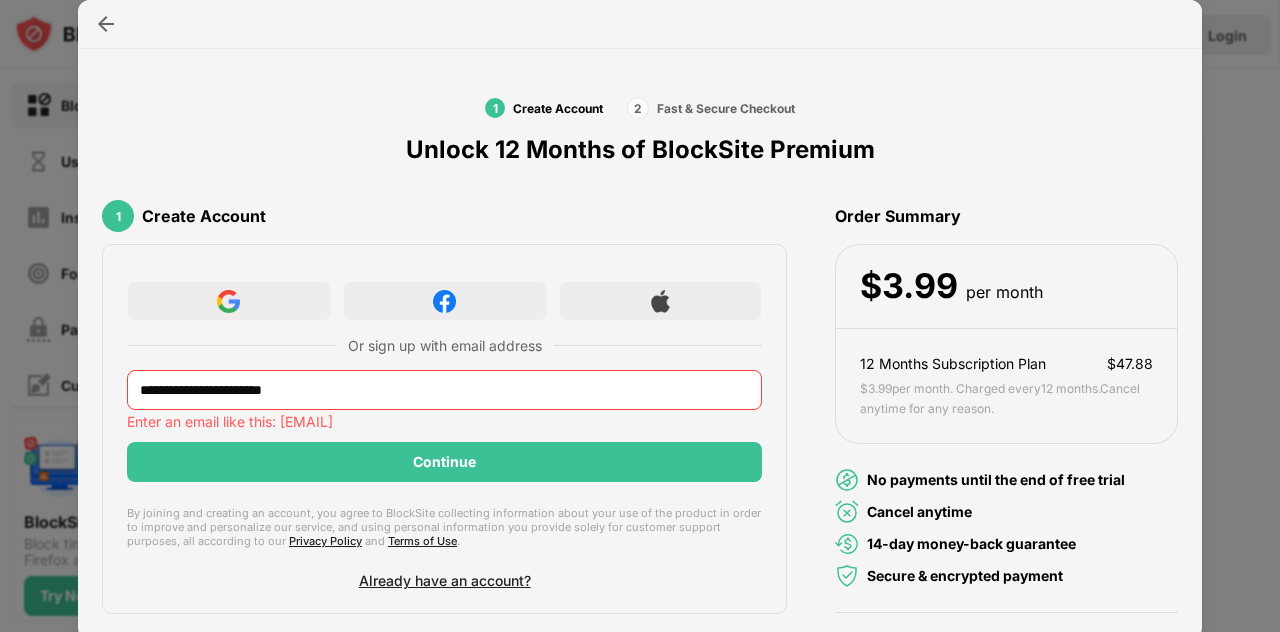 drag, startPoint x: 421, startPoint y: 429, endPoint x: 336, endPoint y: 417, distance: 85.84288 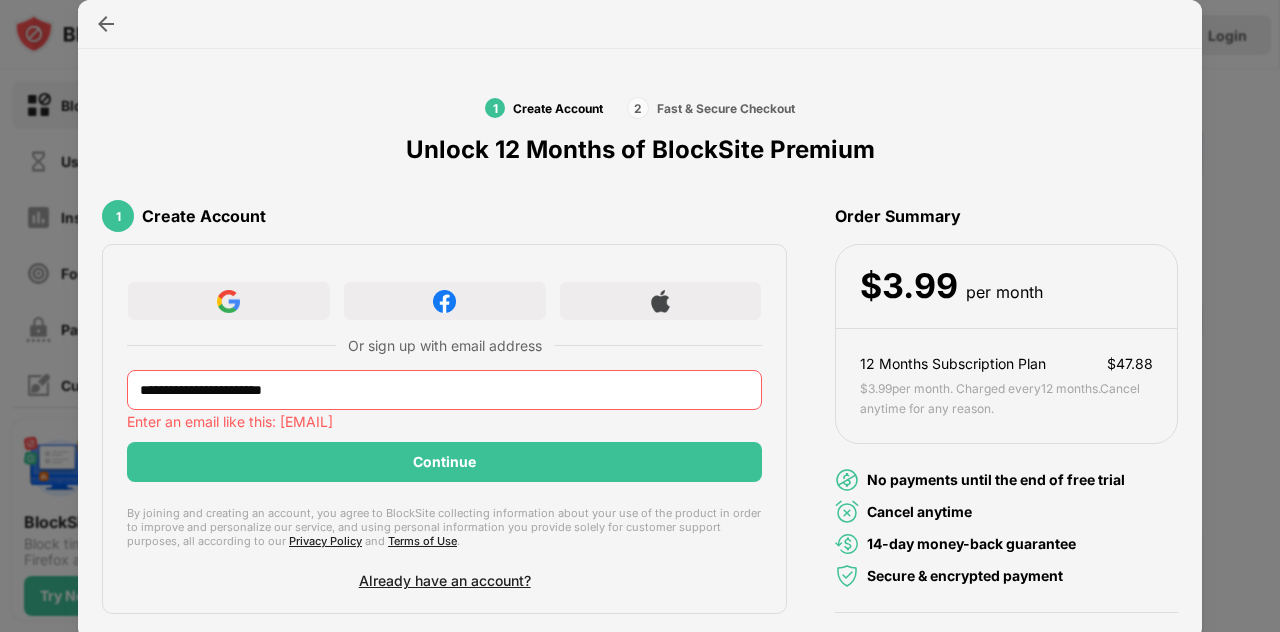 click on "**********" at bounding box center [444, 390] 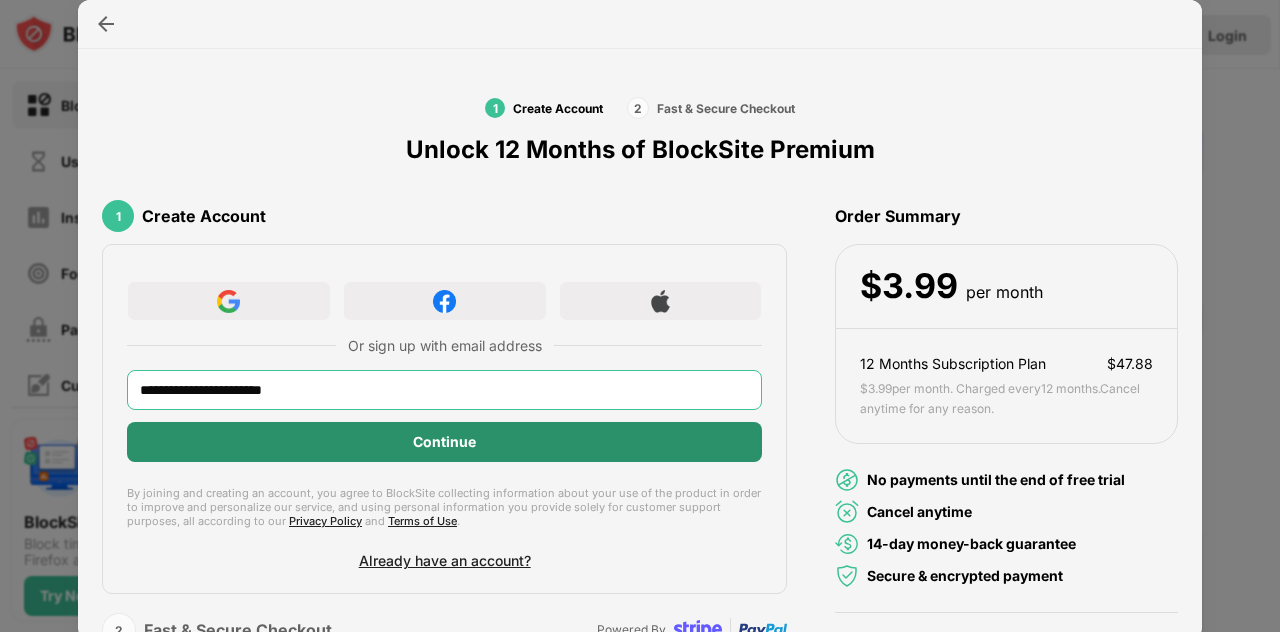 type on "**********" 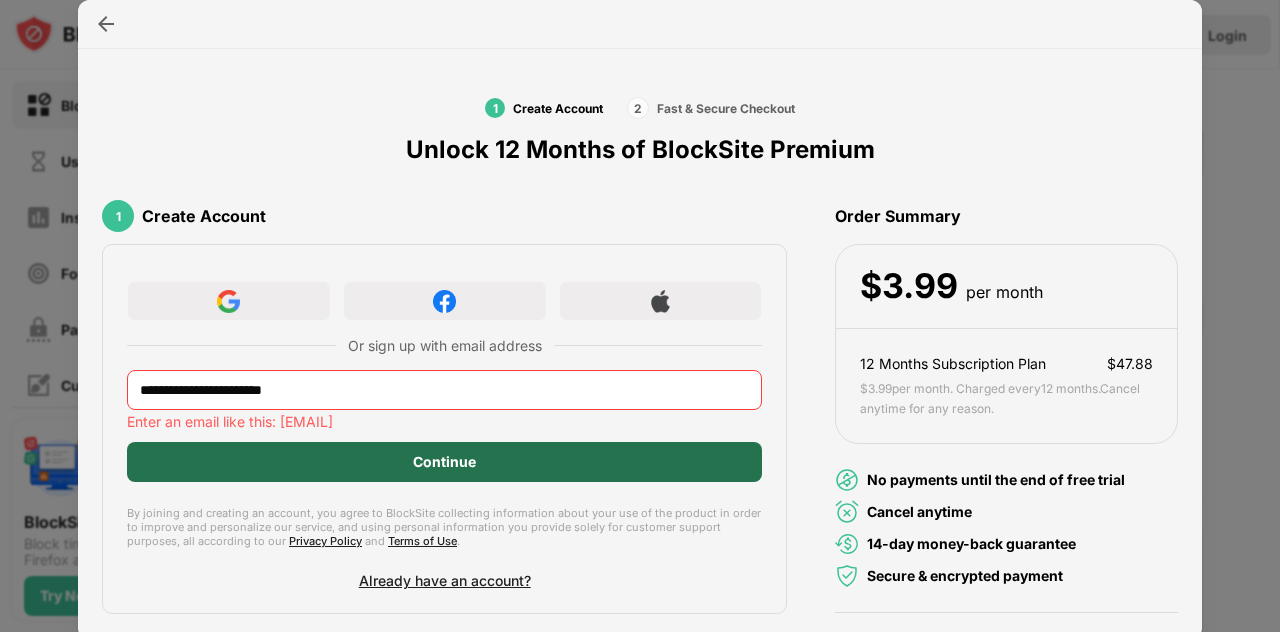 click on "Continue" at bounding box center [444, 462] 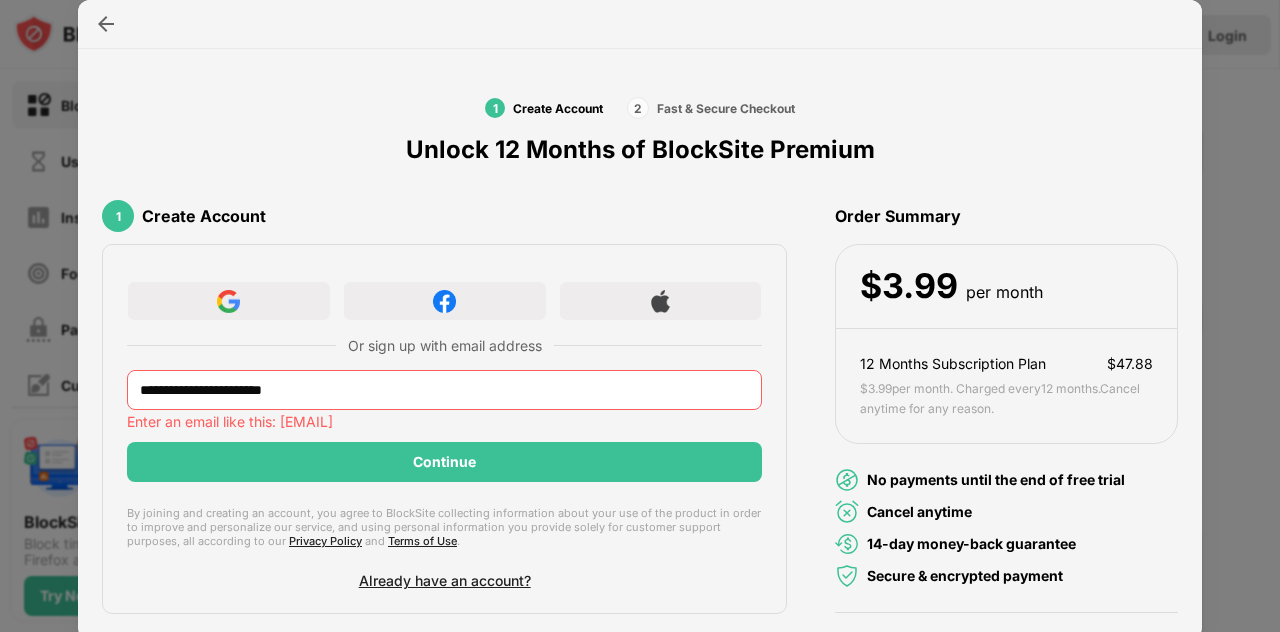 drag, startPoint x: 324, startPoint y: 388, endPoint x: 312, endPoint y: 388, distance: 12 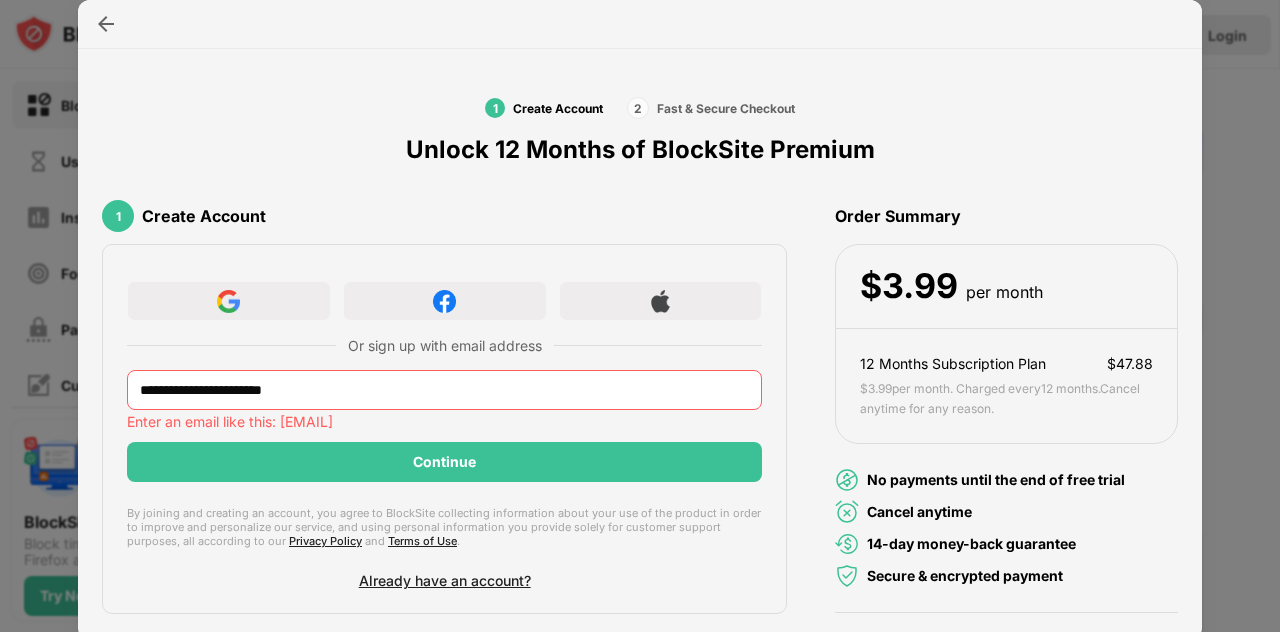 click on "**********" at bounding box center (444, 390) 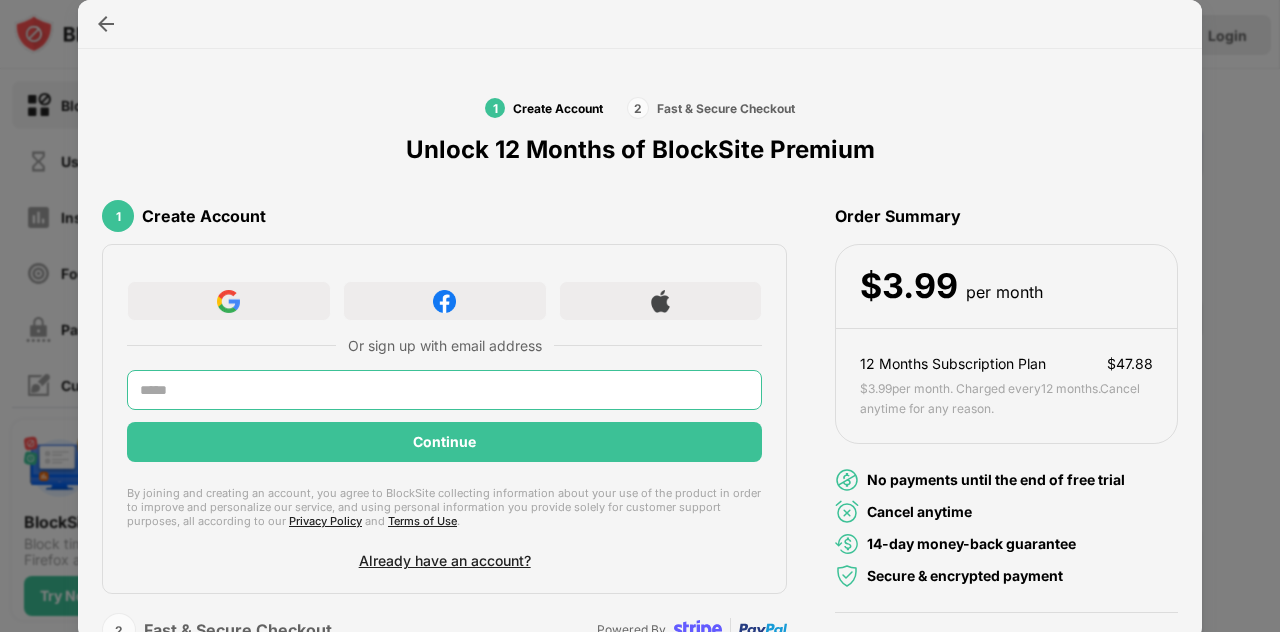 click at bounding box center [444, 390] 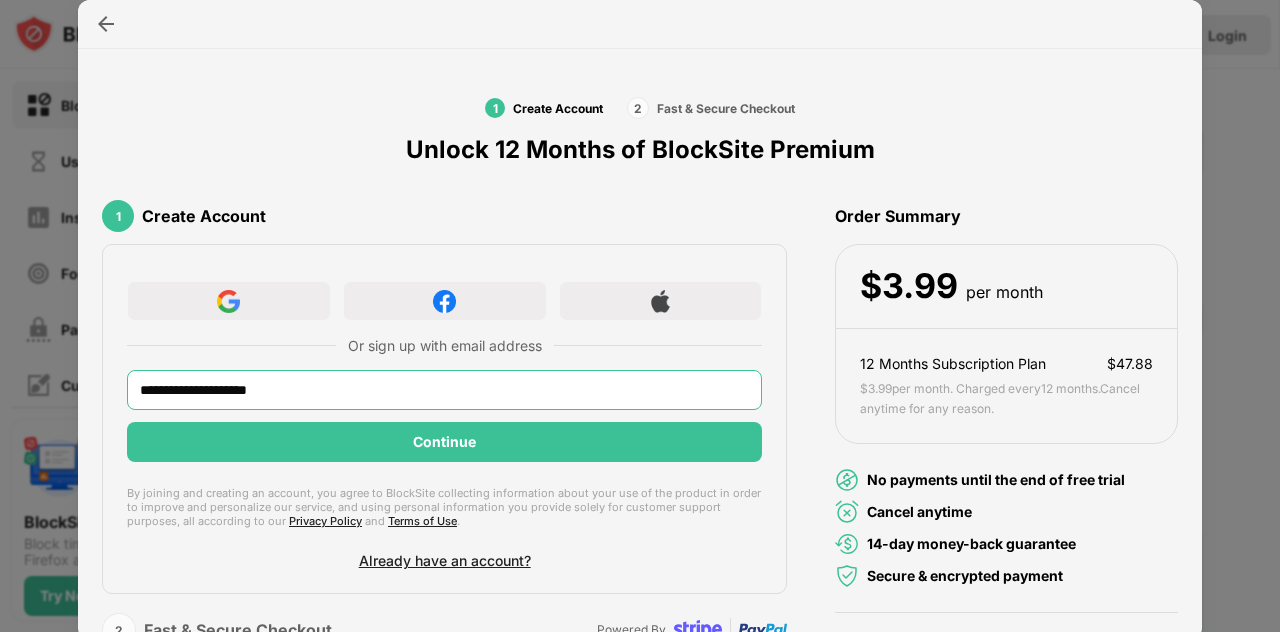 click on "**********" at bounding box center [444, 390] 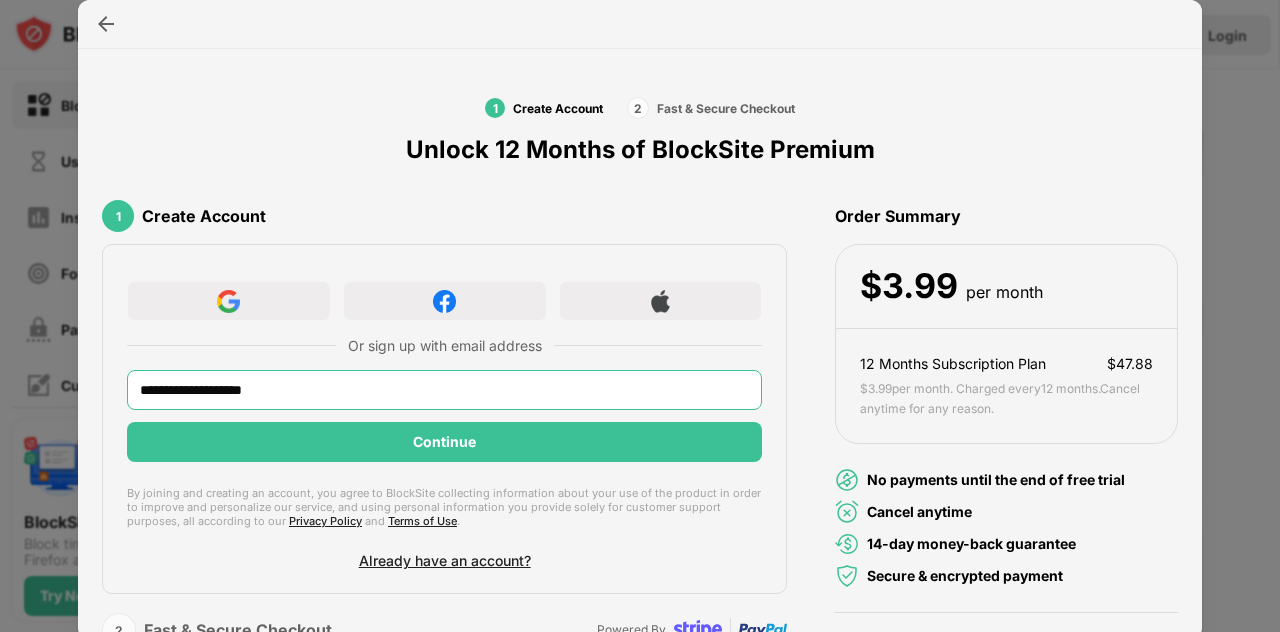 click on "**********" at bounding box center (444, 390) 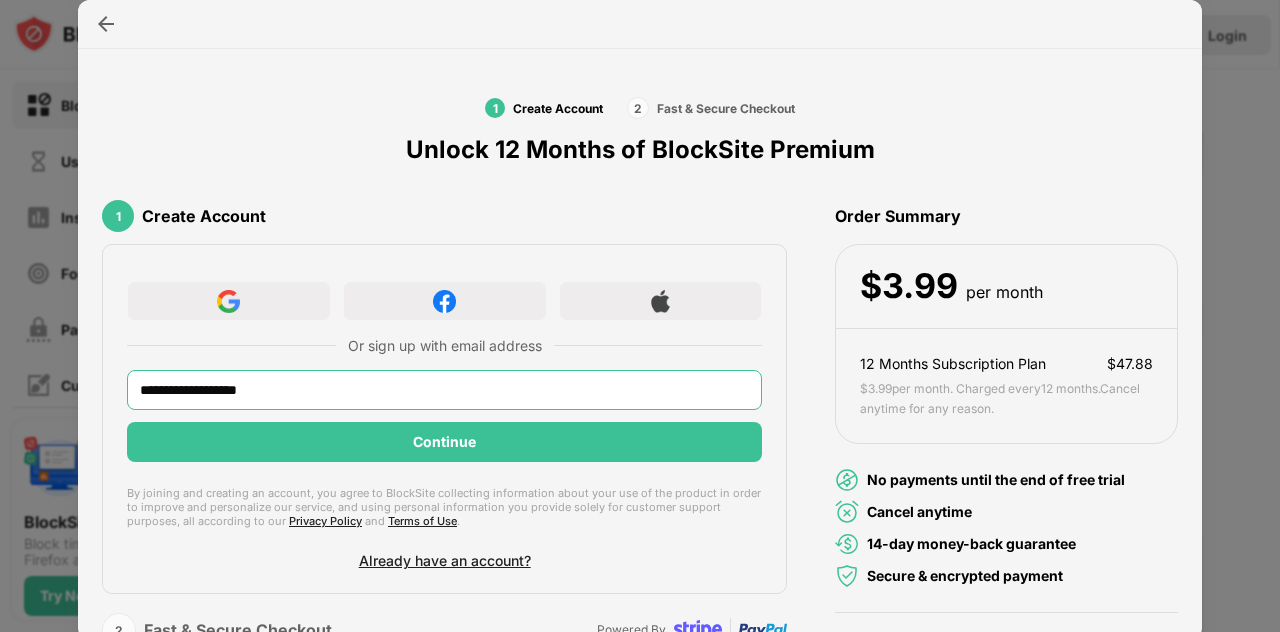click on "**********" at bounding box center (444, 390) 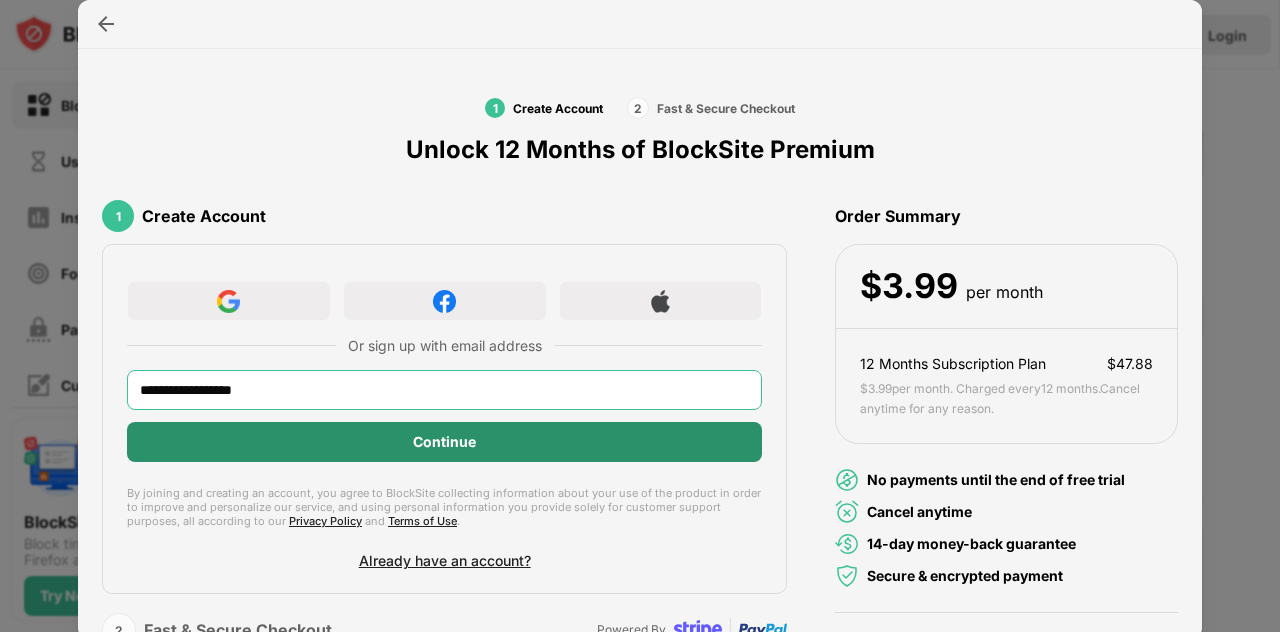 type on "**********" 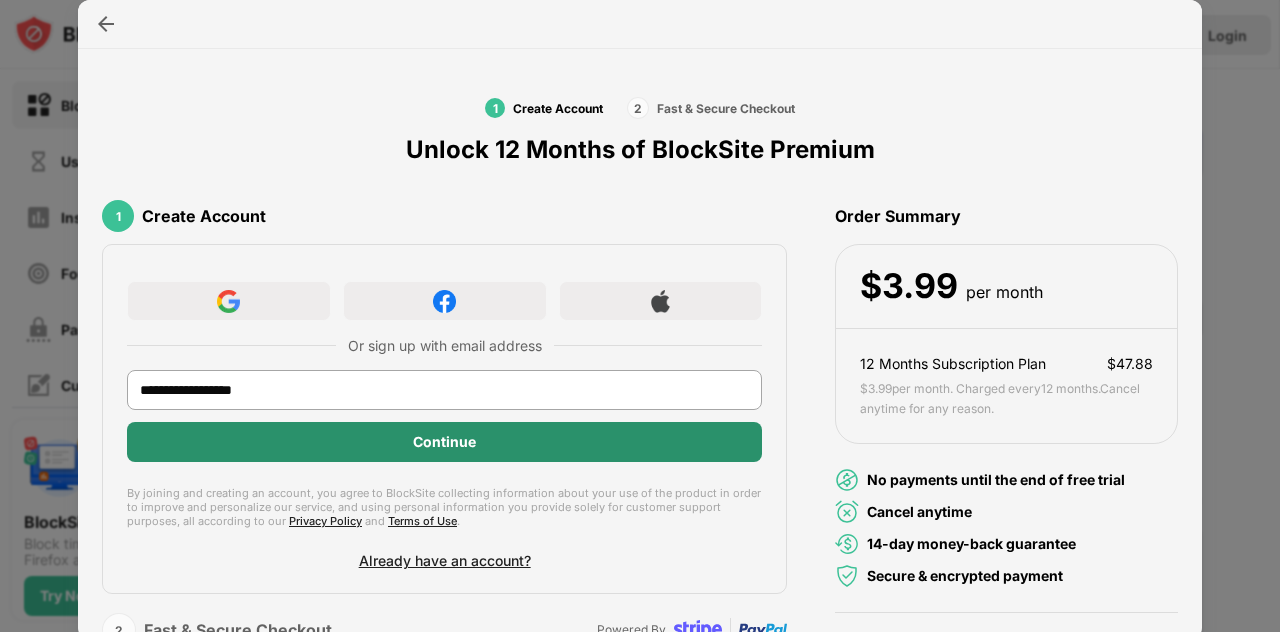 click on "Continue" at bounding box center [444, 442] 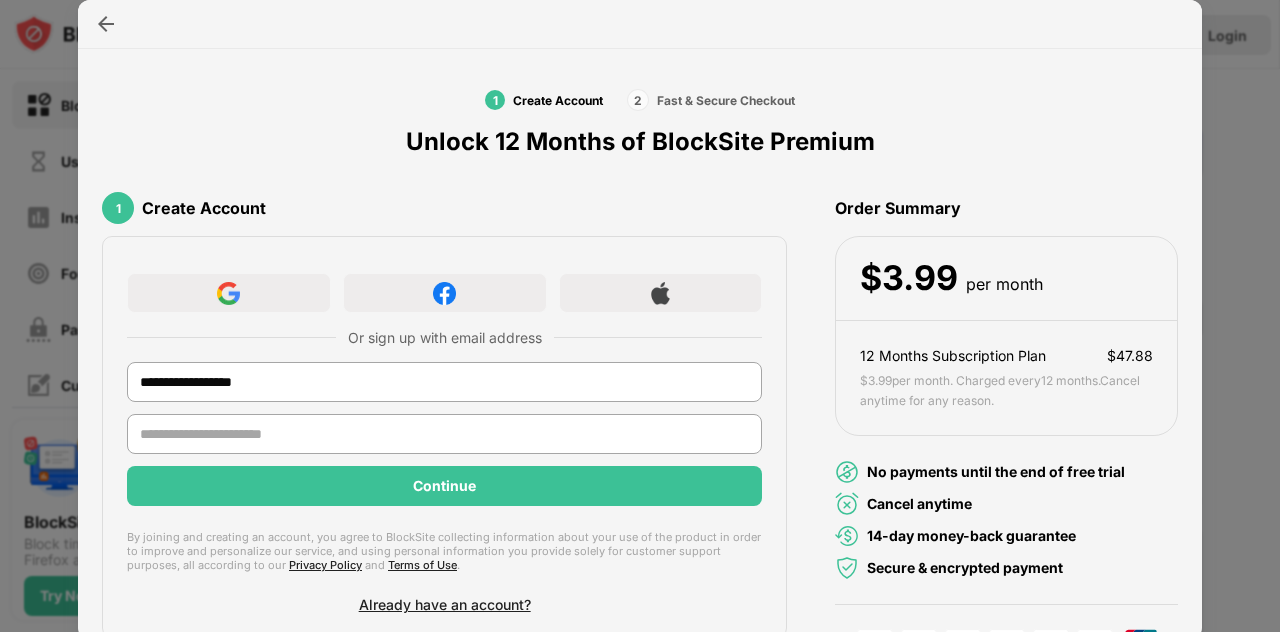 scroll, scrollTop: 5, scrollLeft: 0, axis: vertical 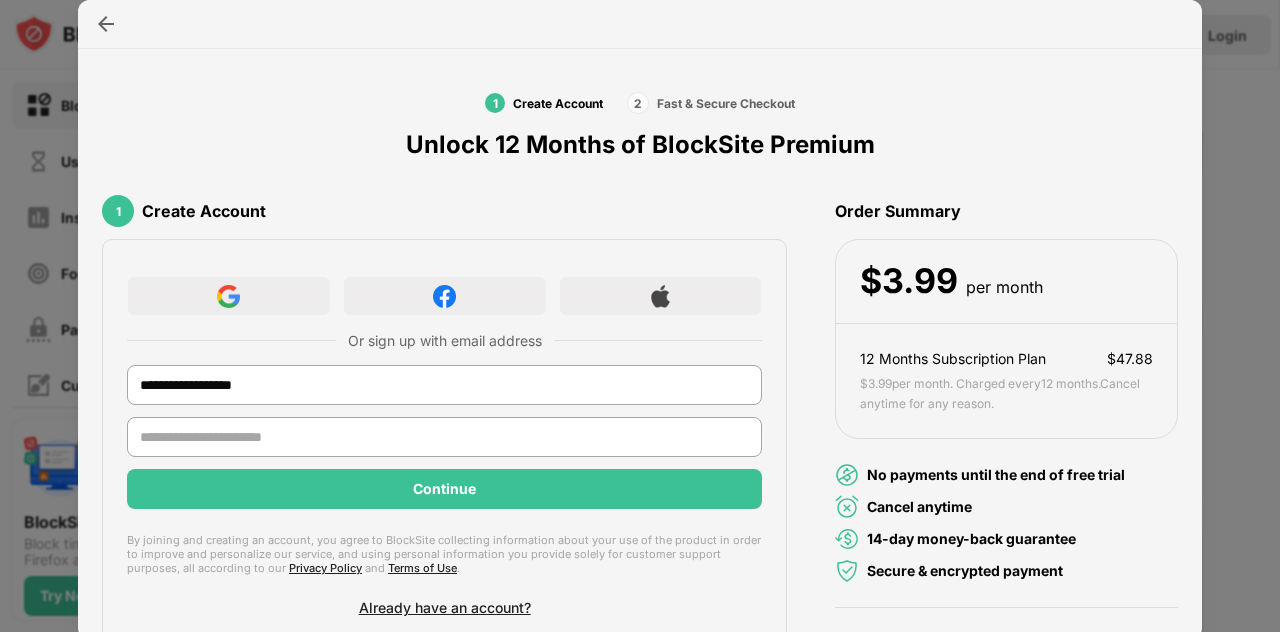 click at bounding box center [444, 437] 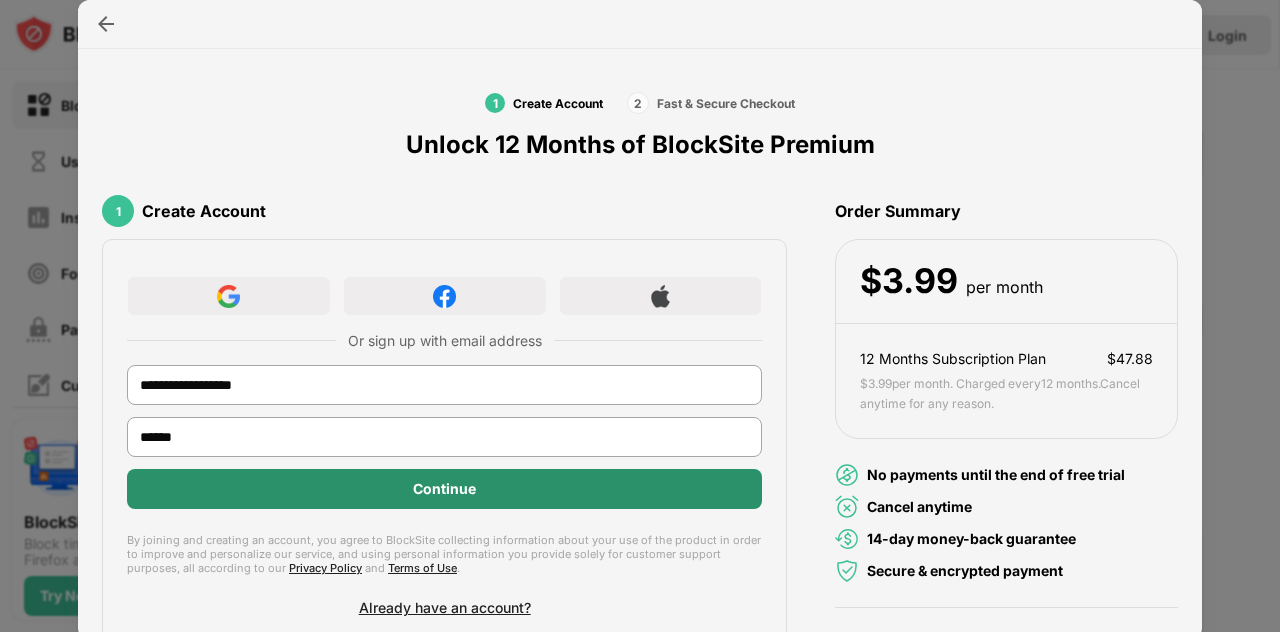 type on "******" 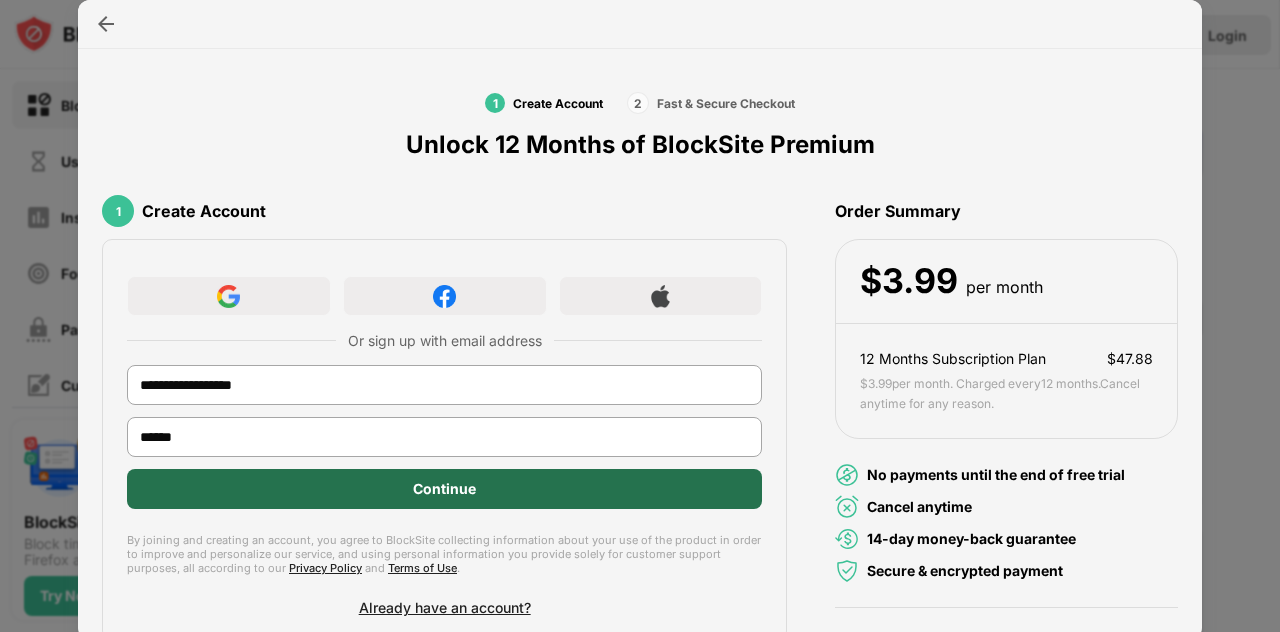 click on "Continue" at bounding box center (444, 489) 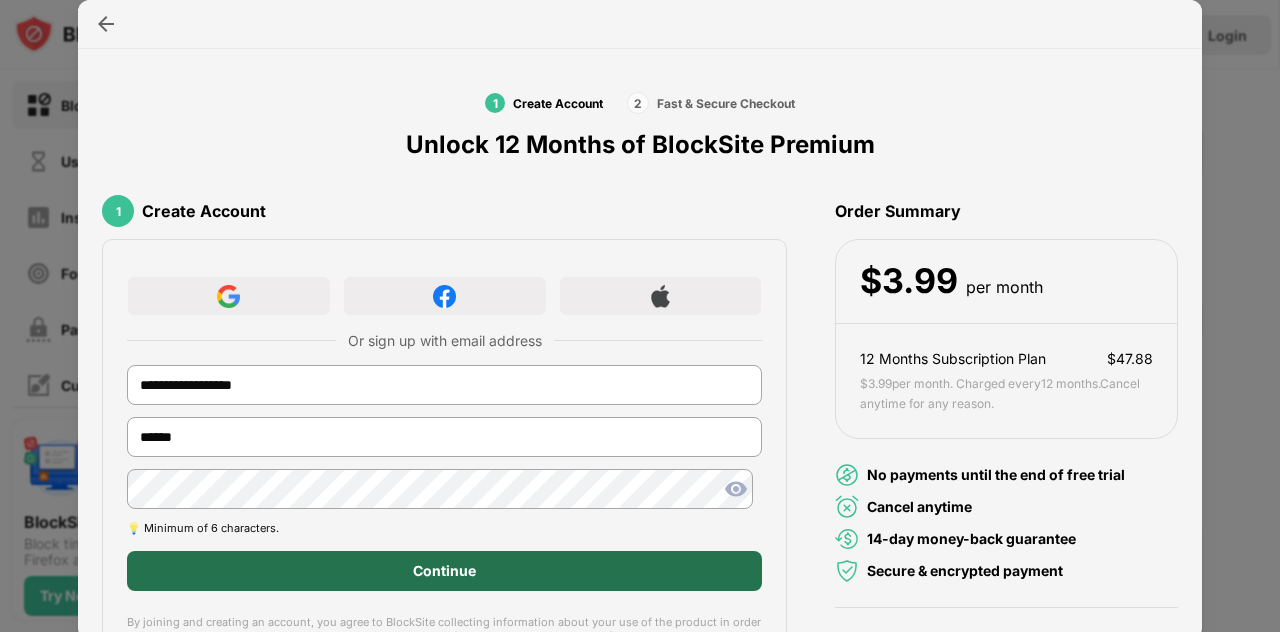 click on "Continue" at bounding box center [444, 571] 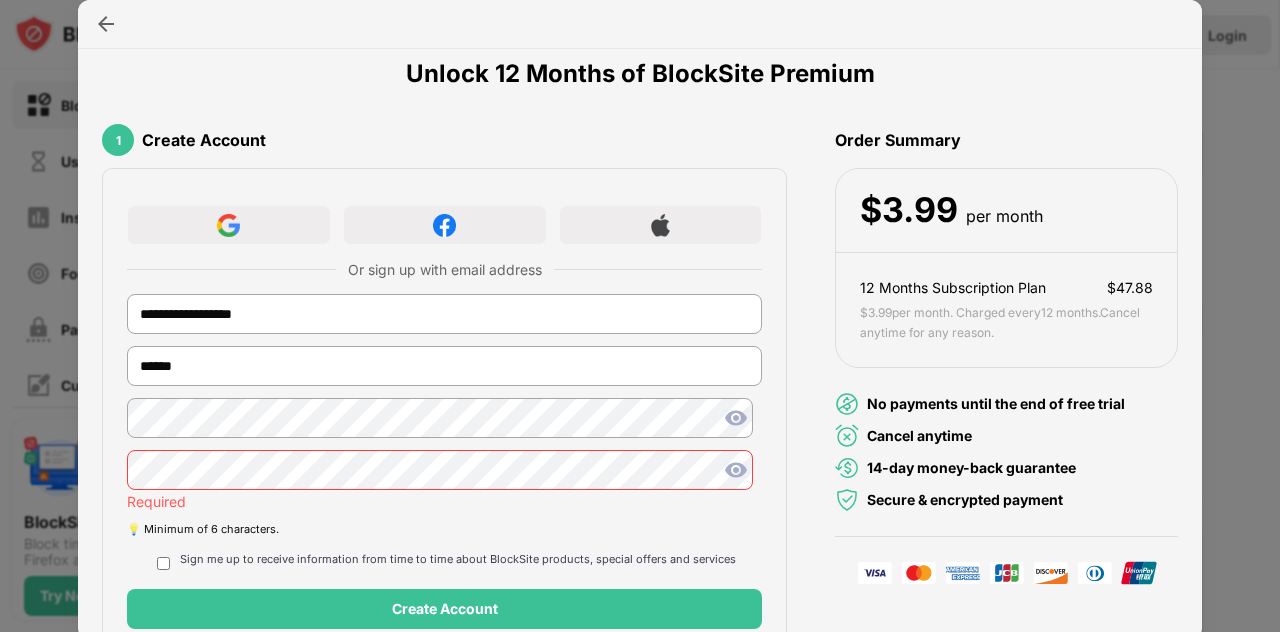 scroll, scrollTop: 77, scrollLeft: 0, axis: vertical 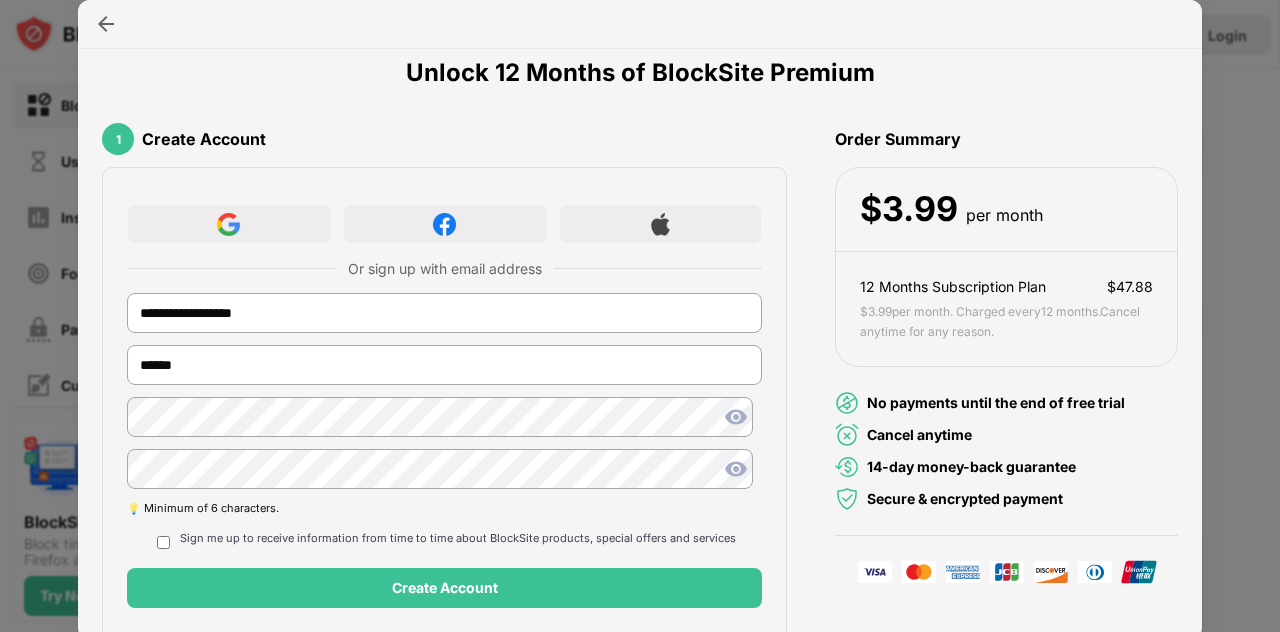 click at bounding box center [736, 469] 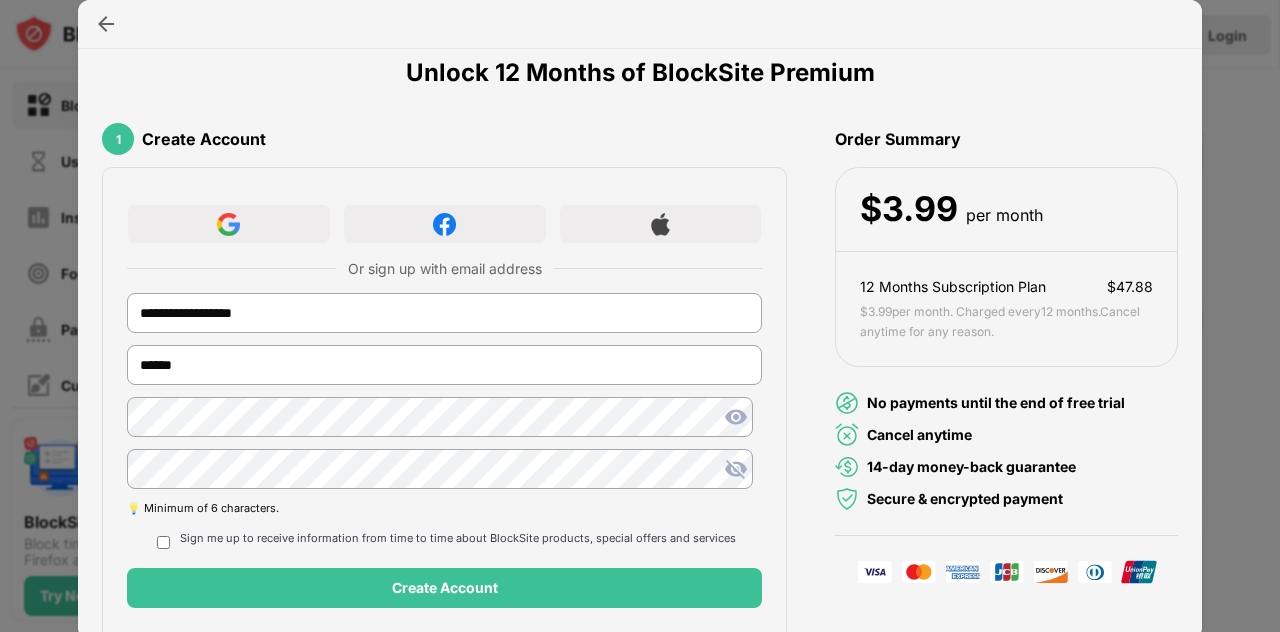 click at bounding box center [736, 469] 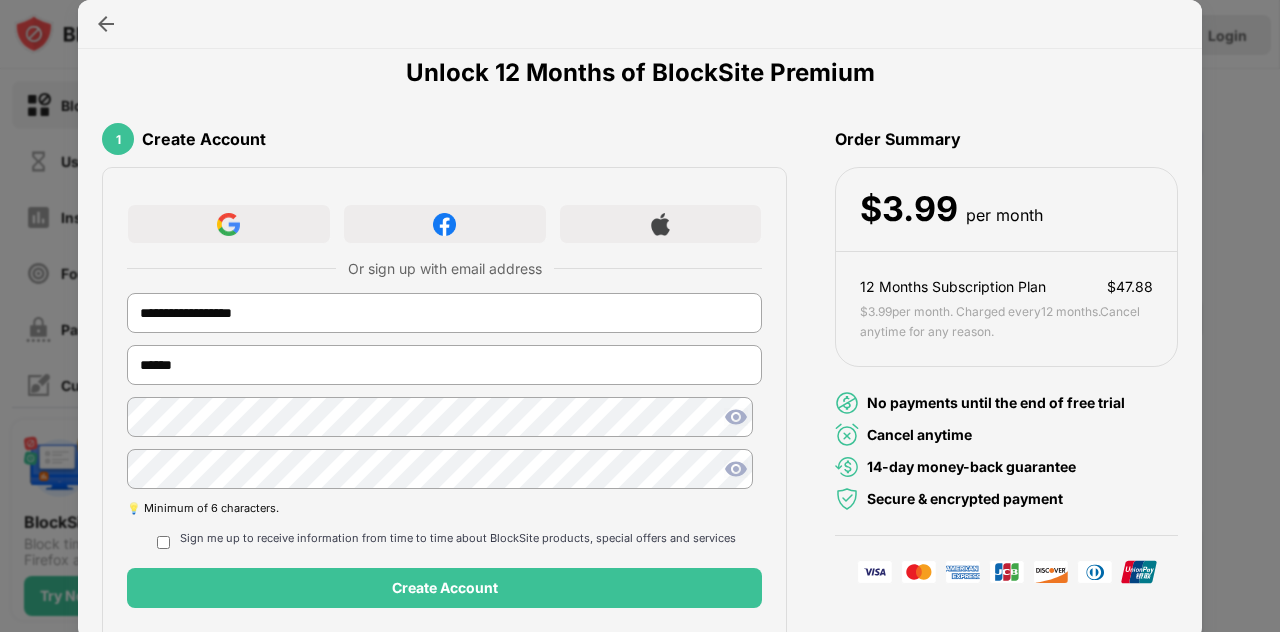 click on "Sign me up to receive information from time to time about BlockSite products, special offers and services" at bounding box center (444, 541) 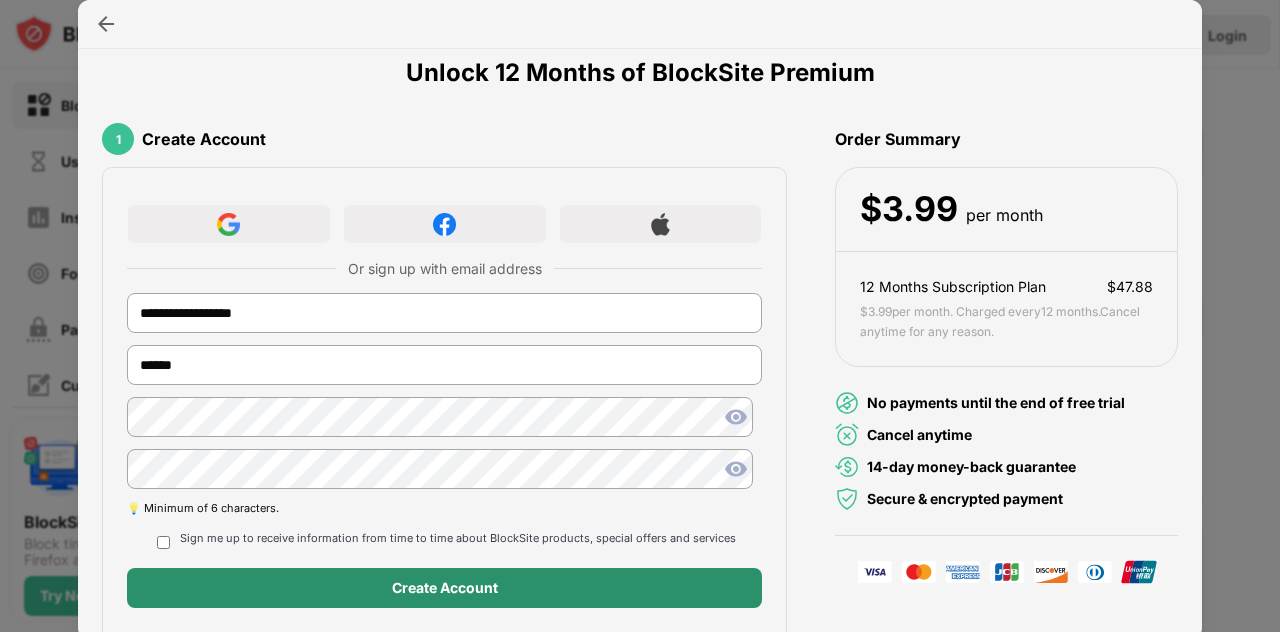 click on "Create Account" at bounding box center [445, 588] 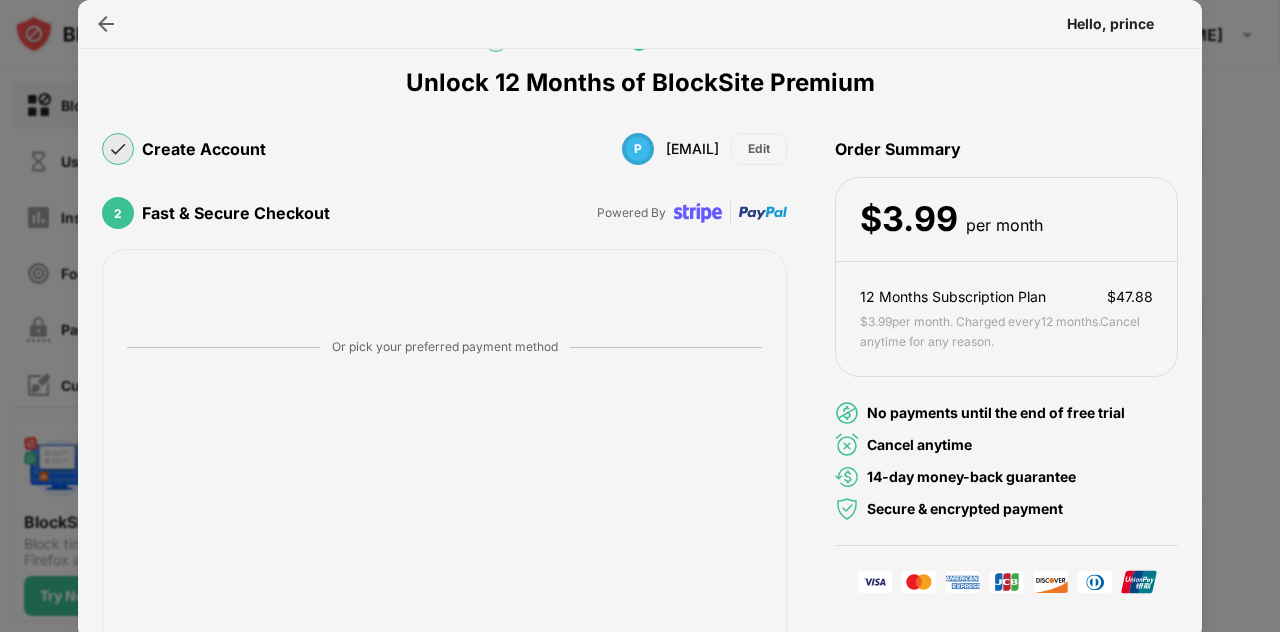 scroll, scrollTop: 77, scrollLeft: 0, axis: vertical 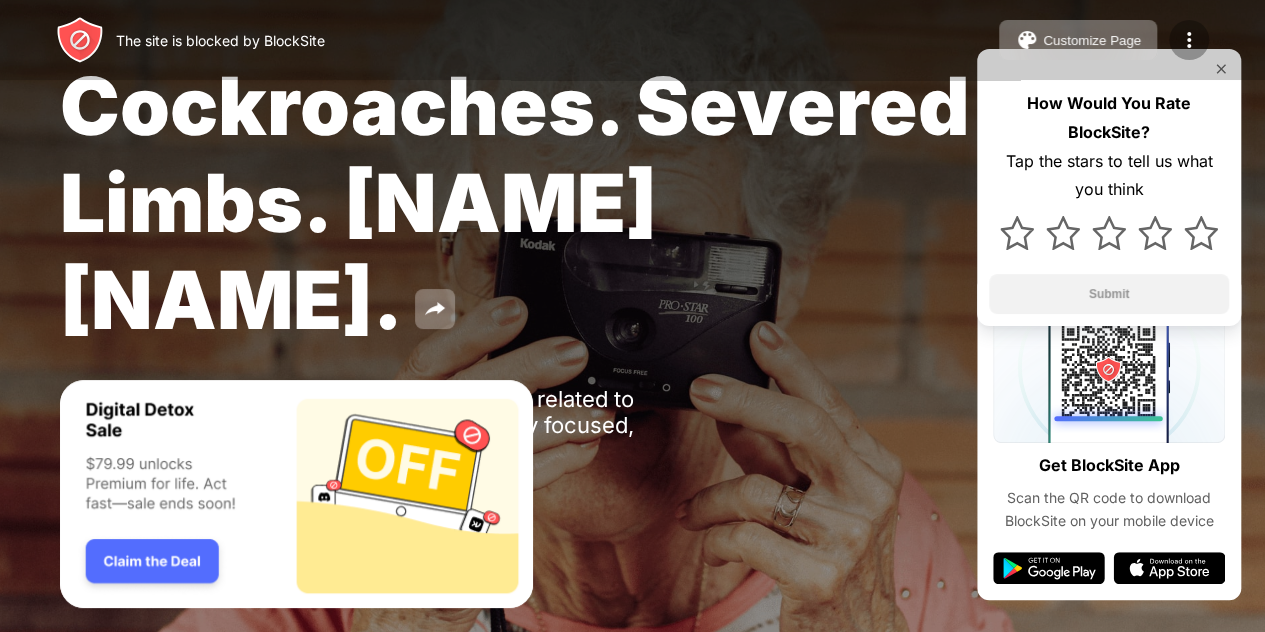 click at bounding box center (1189, 40) 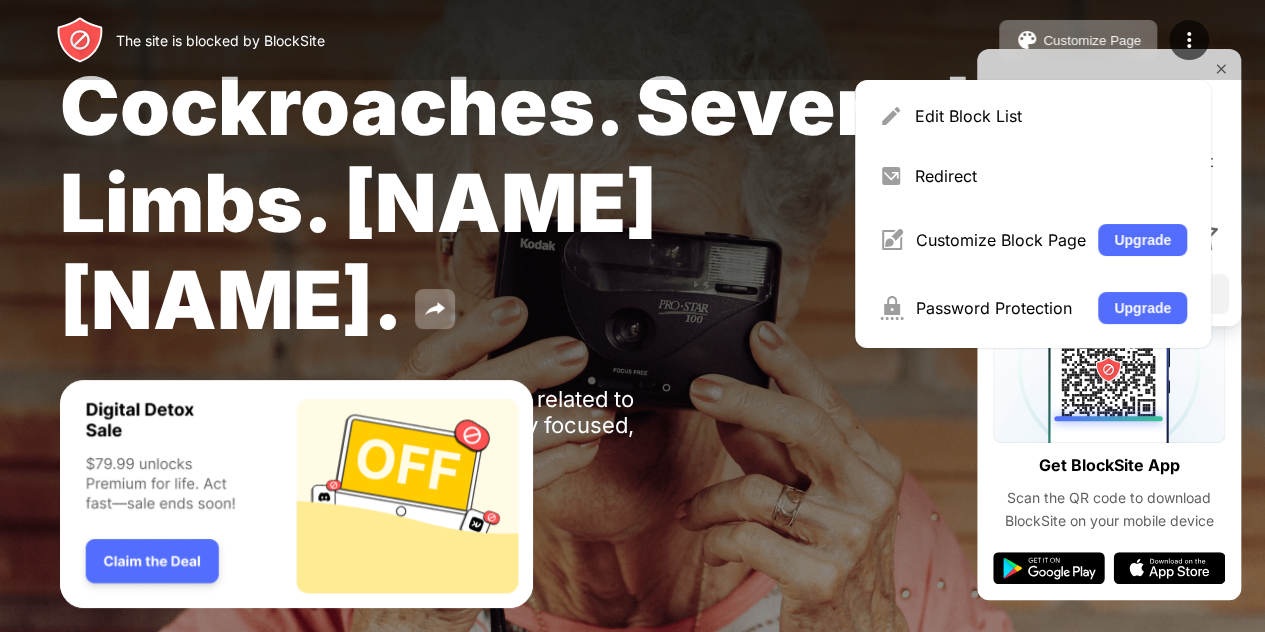 click on "Cockroaches. Severed Limbs. John Goodman. Oops! www.xvideos.com is unavailable as it is related to adult which is a category you've blocked. Stay focused, you’ve got this. Password Protection How Would You Rate BlockSite? Tap the stars to tell us what you think Submit" at bounding box center (632, 290) 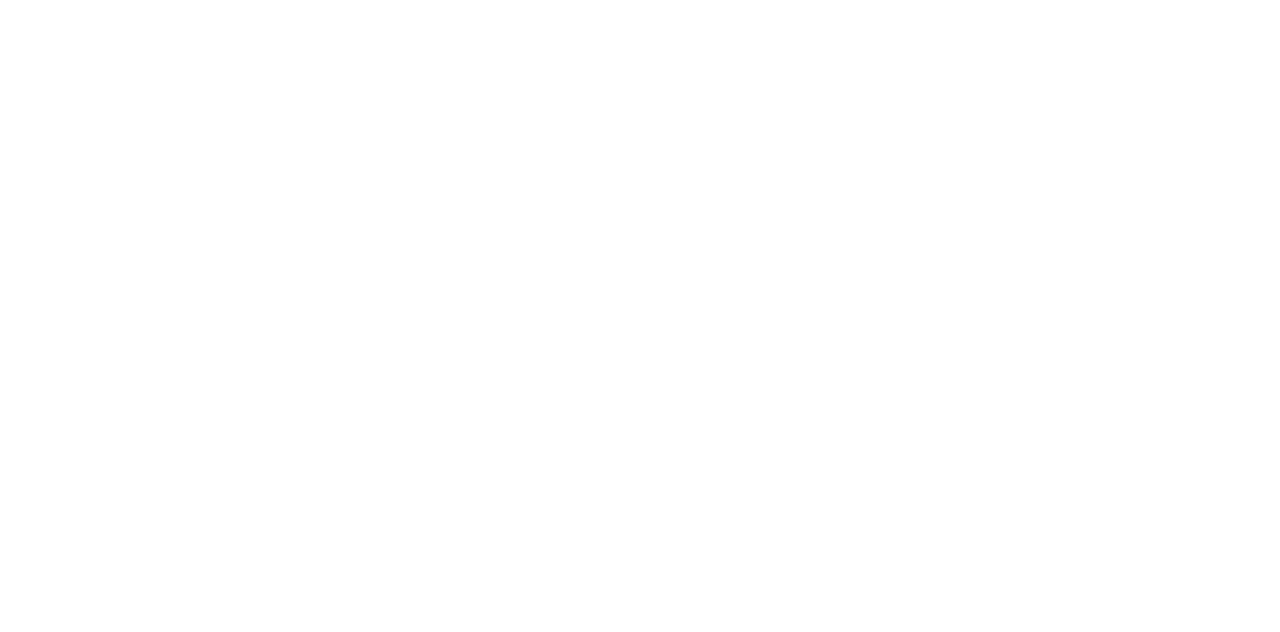 scroll, scrollTop: 0, scrollLeft: 0, axis: both 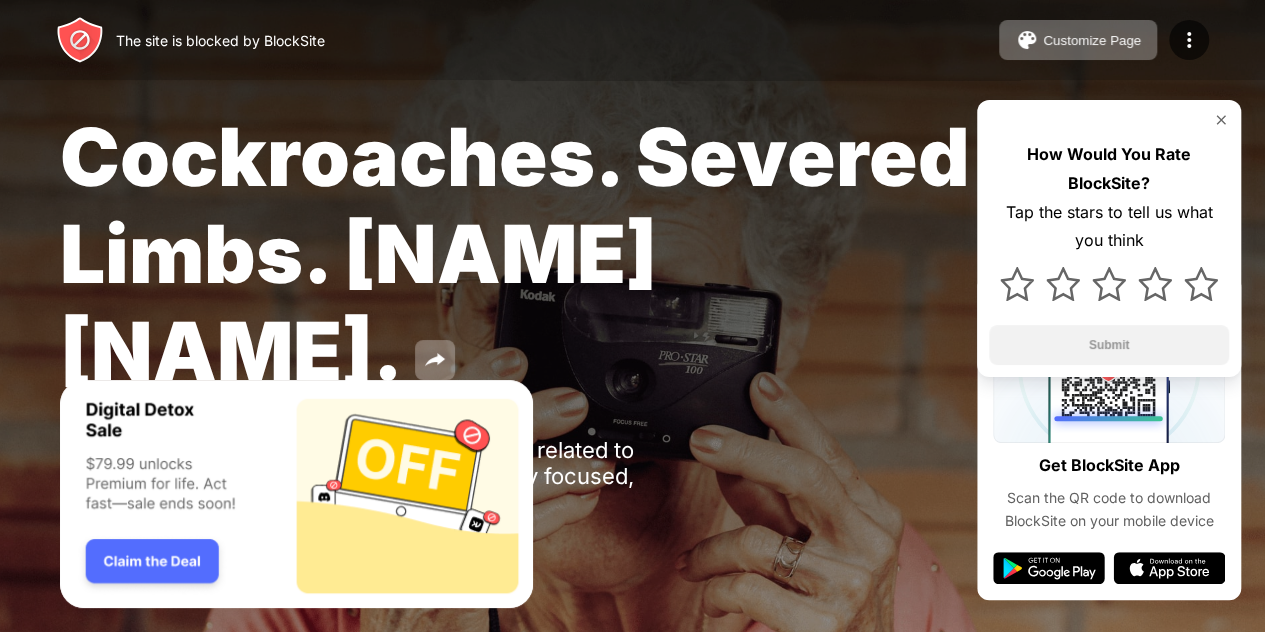 click at bounding box center [296, 494] 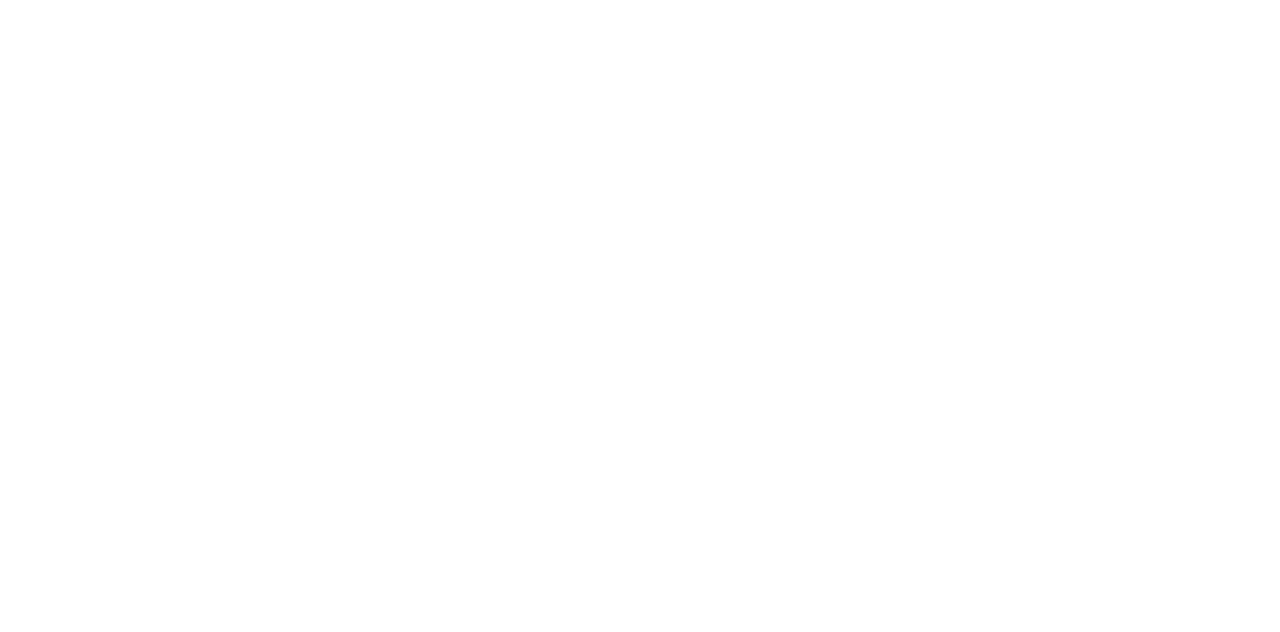 scroll, scrollTop: 0, scrollLeft: 0, axis: both 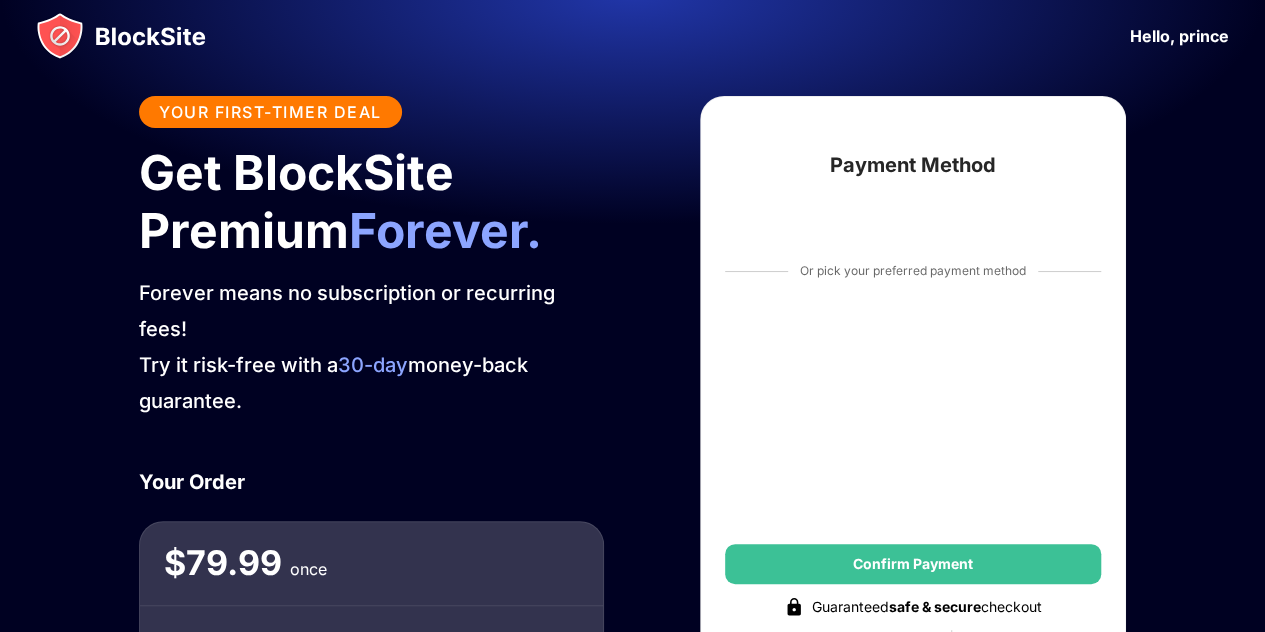 click on "Hello, prince" at bounding box center [1179, 36] 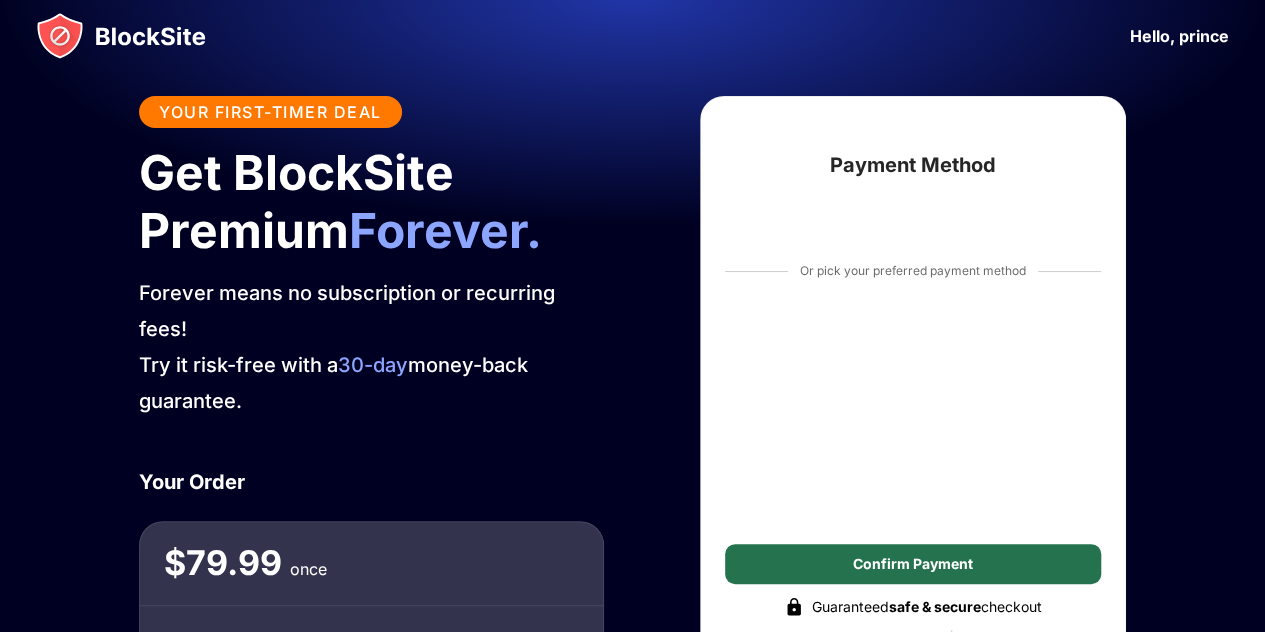 click on "Confirm Payment" at bounding box center [913, 564] 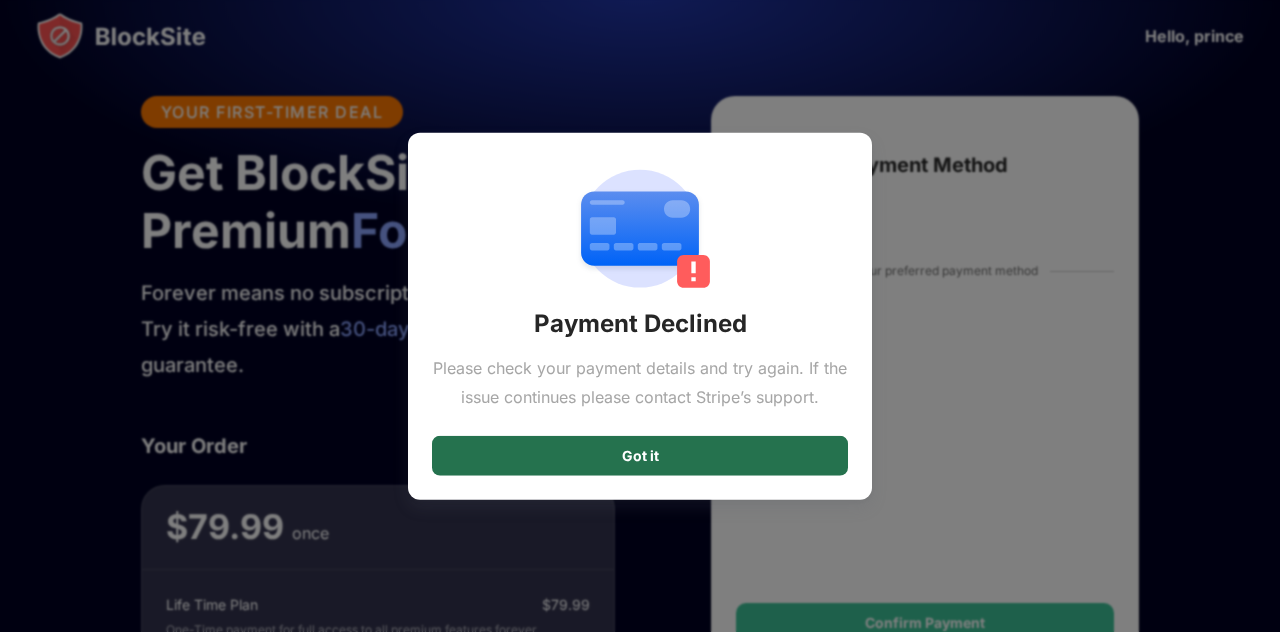 click on "Got it" at bounding box center (640, 455) 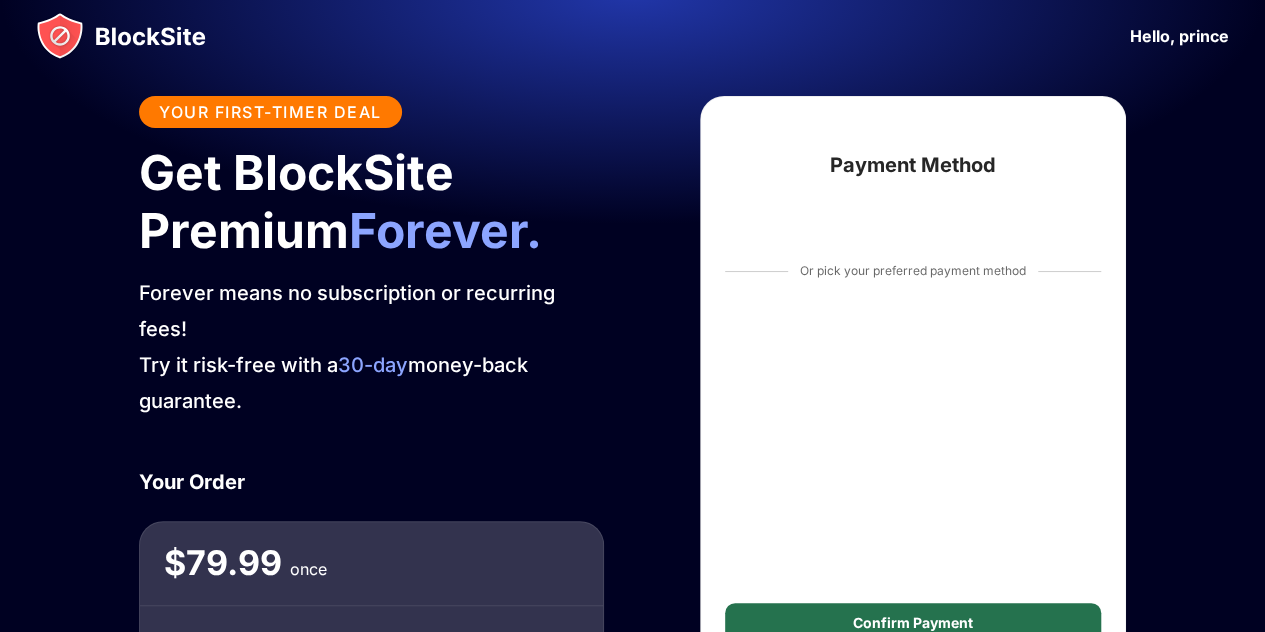 click on "Confirm Payment" at bounding box center (913, 623) 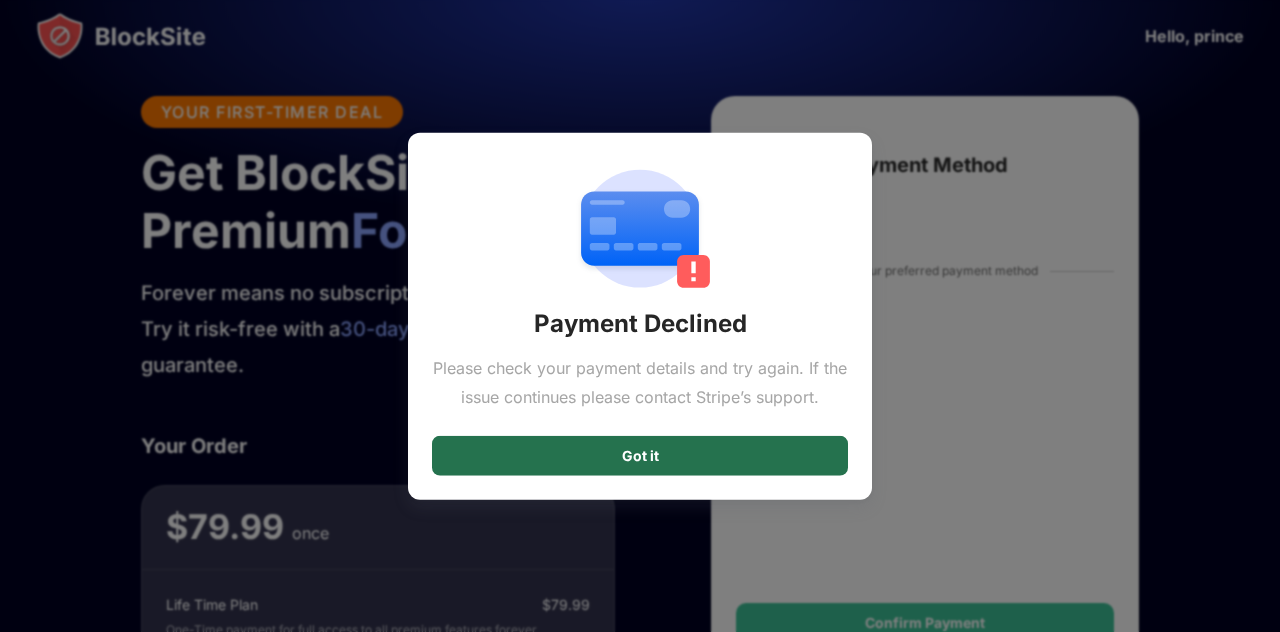 click on "Got it" at bounding box center [640, 455] 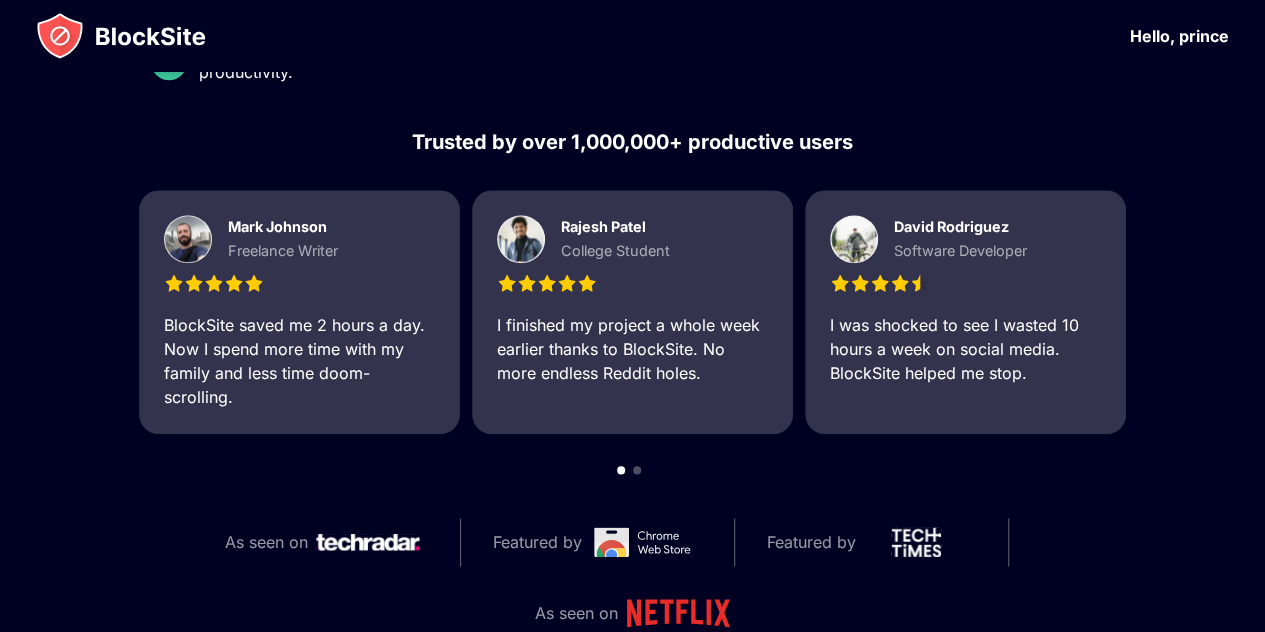 scroll, scrollTop: 996, scrollLeft: 0, axis: vertical 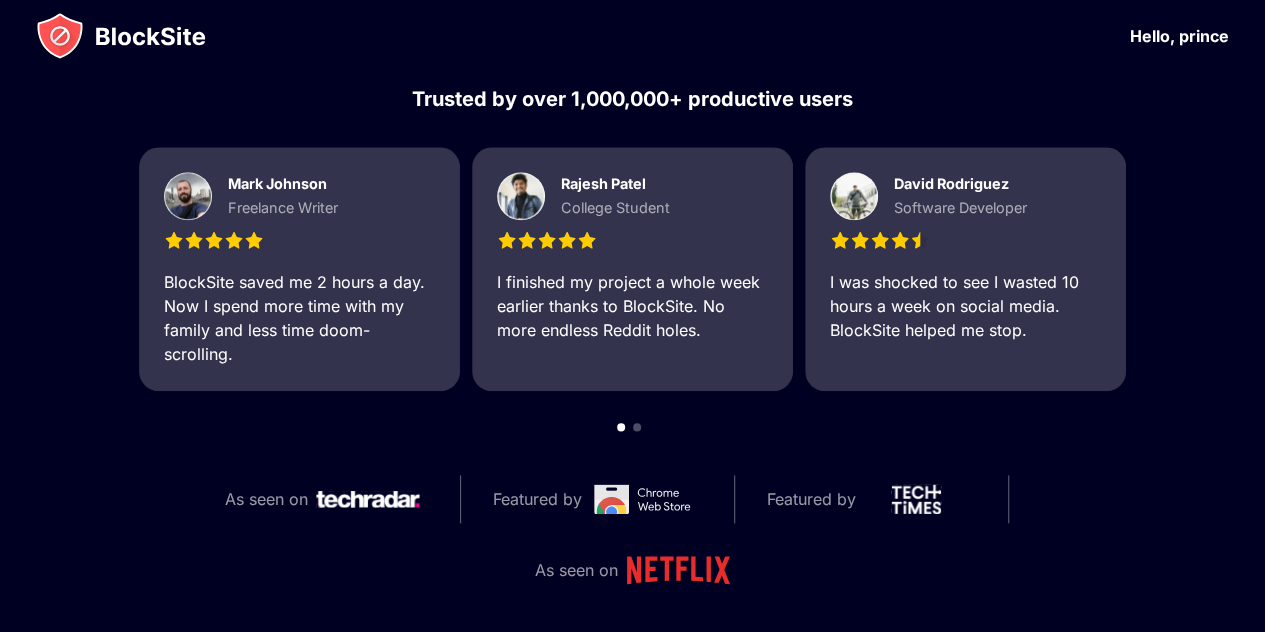 click on "Rajesh Patel College Student I finished my project a whole week earlier thanks to BlockSite. No more endless Reddit holes." at bounding box center (632, 269) 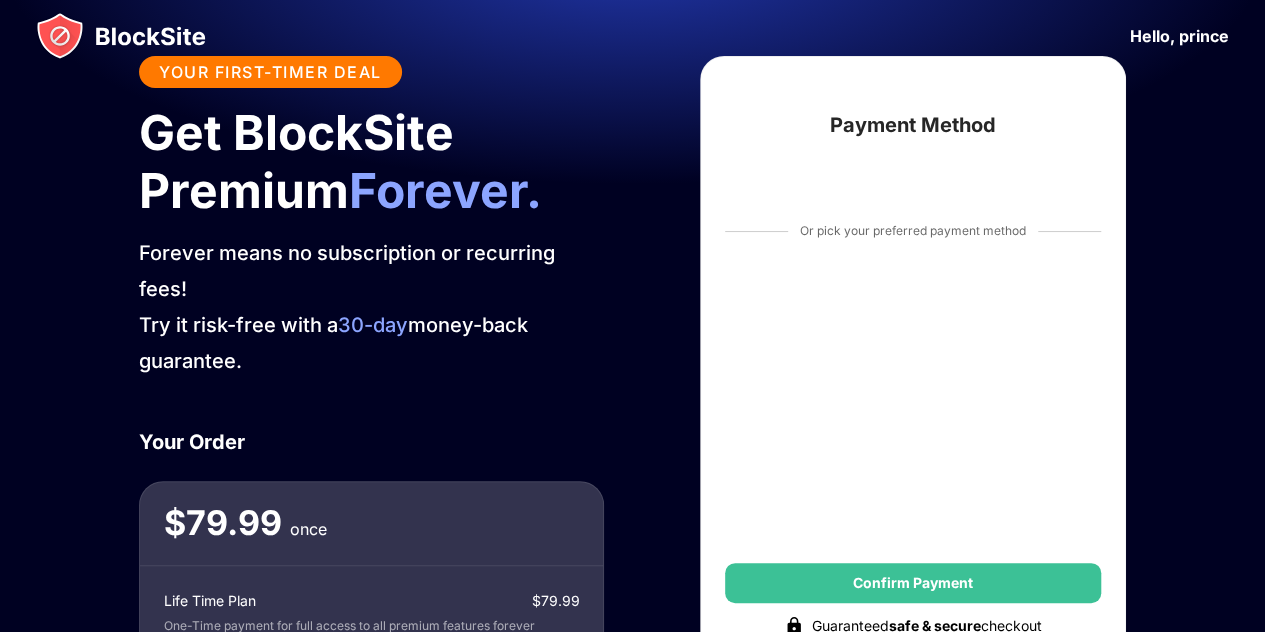 scroll, scrollTop: 0, scrollLeft: 0, axis: both 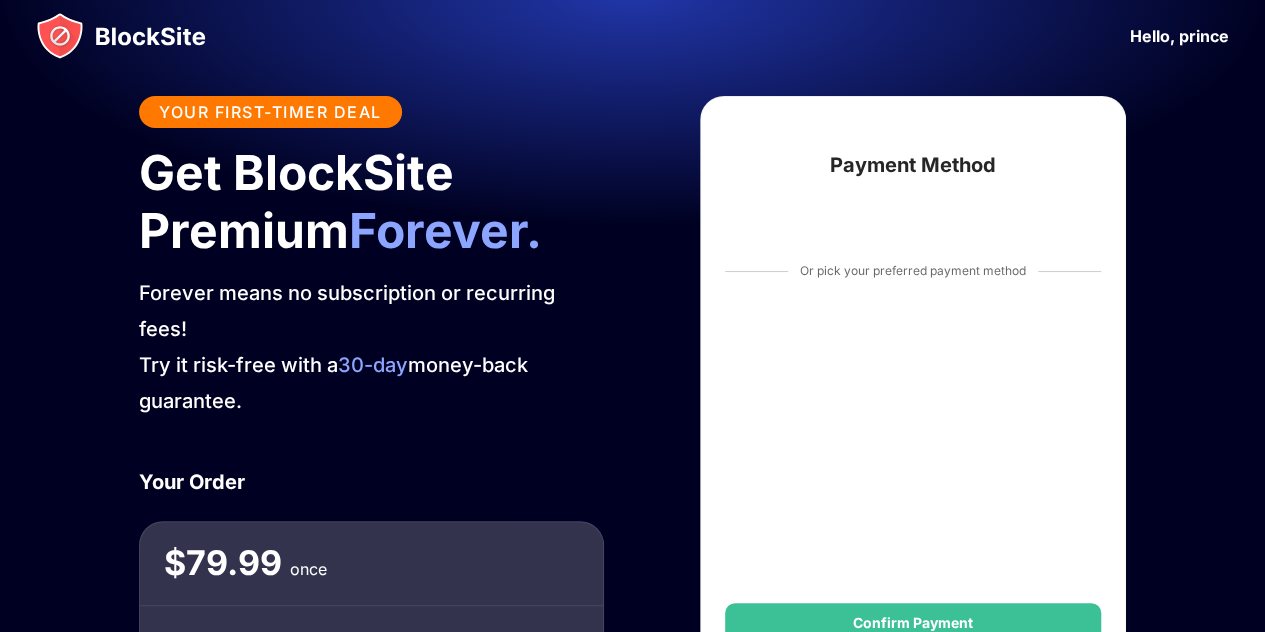 click on "YOUR FIRST-TIMER DEAL" at bounding box center [270, 112] 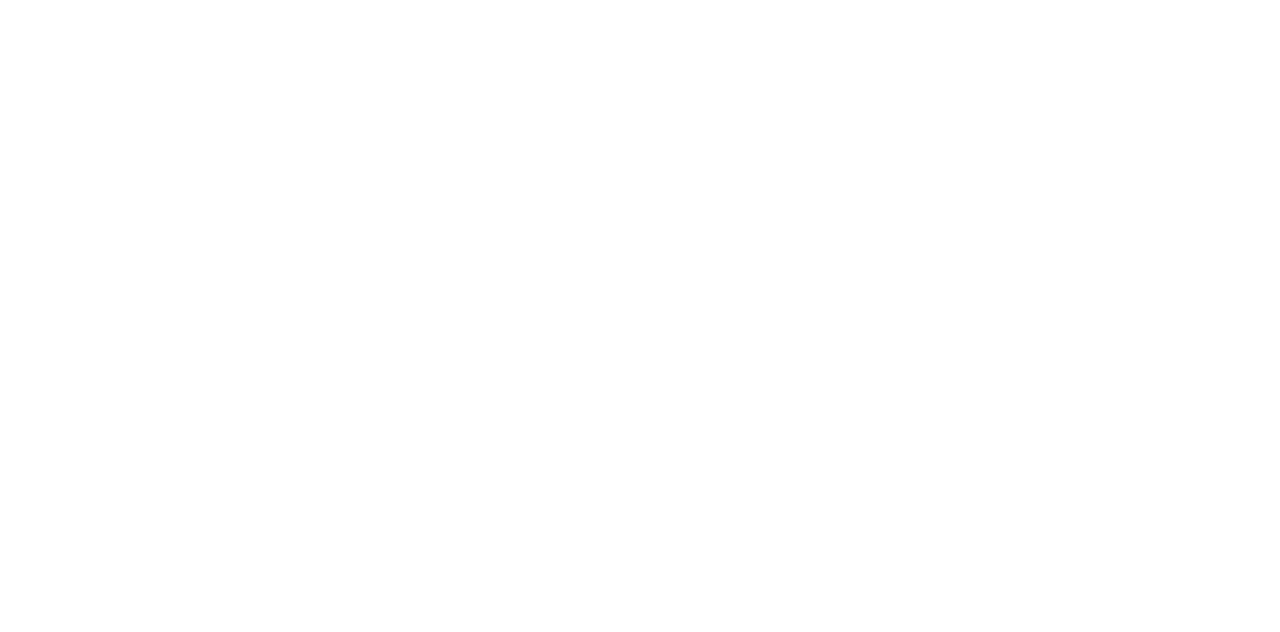 scroll, scrollTop: 0, scrollLeft: 0, axis: both 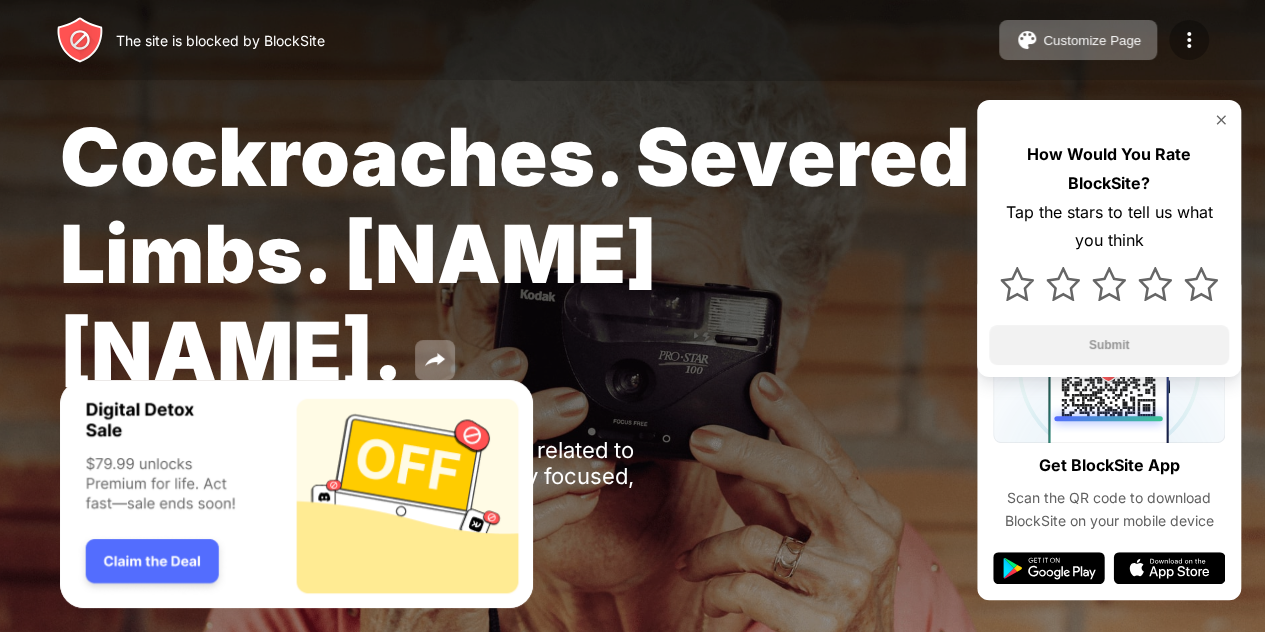 click at bounding box center [1189, 40] 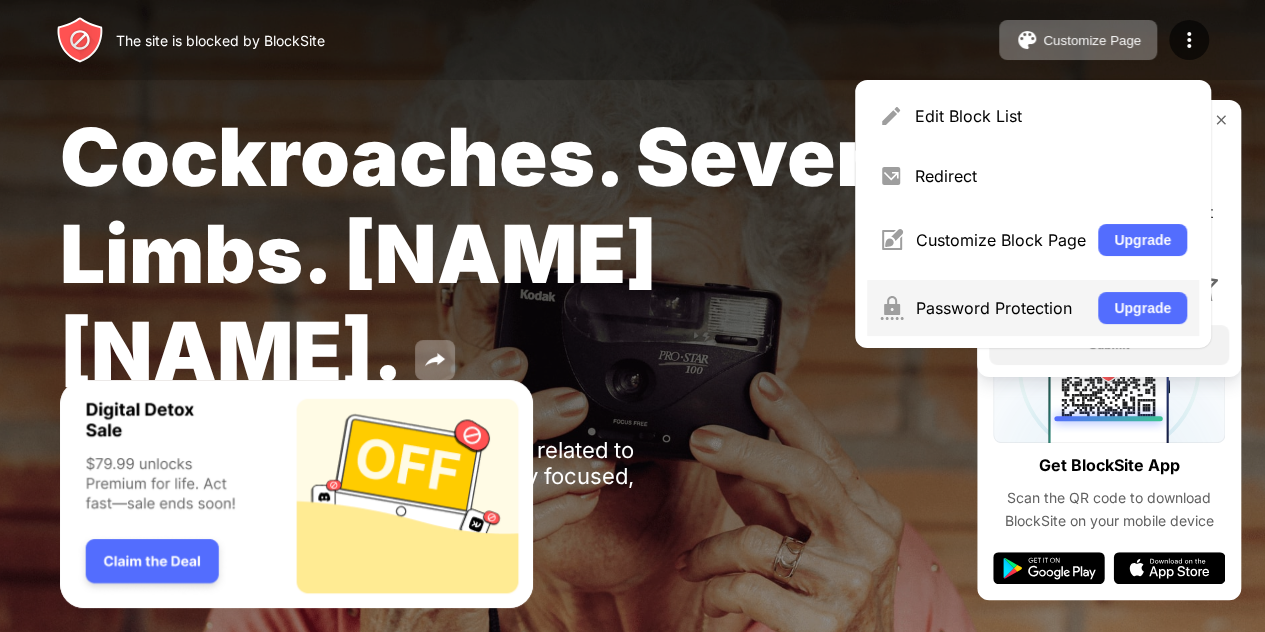 click on "Password Protection" at bounding box center (1001, 308) 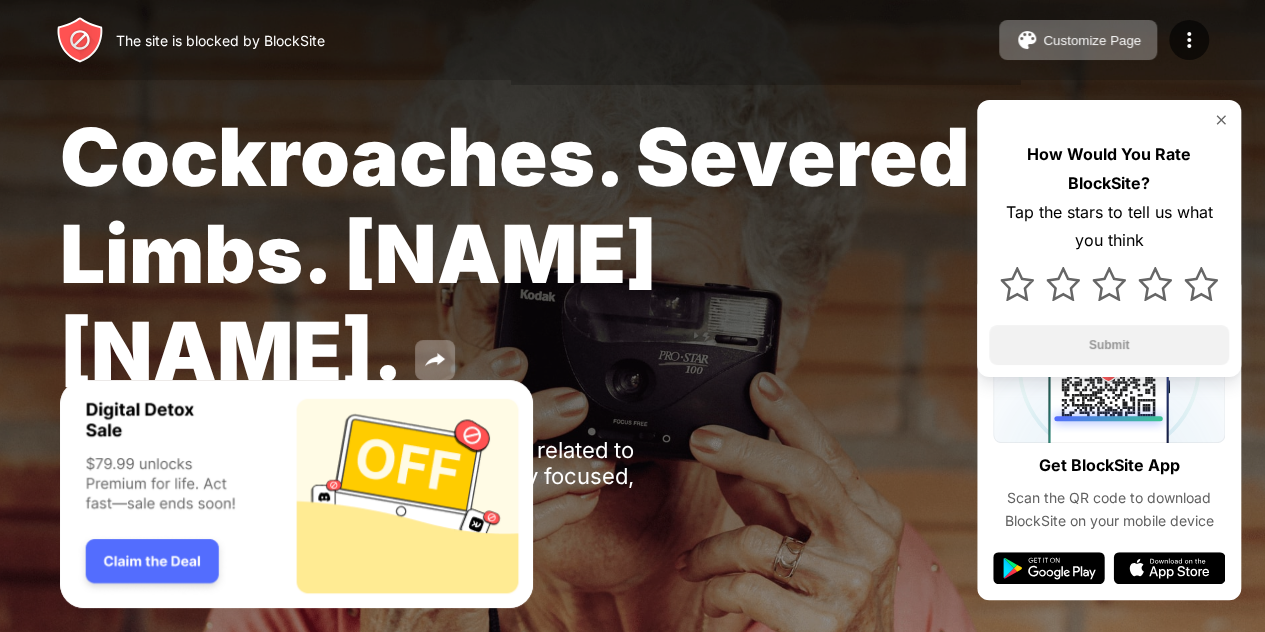 scroll, scrollTop: 52, scrollLeft: 0, axis: vertical 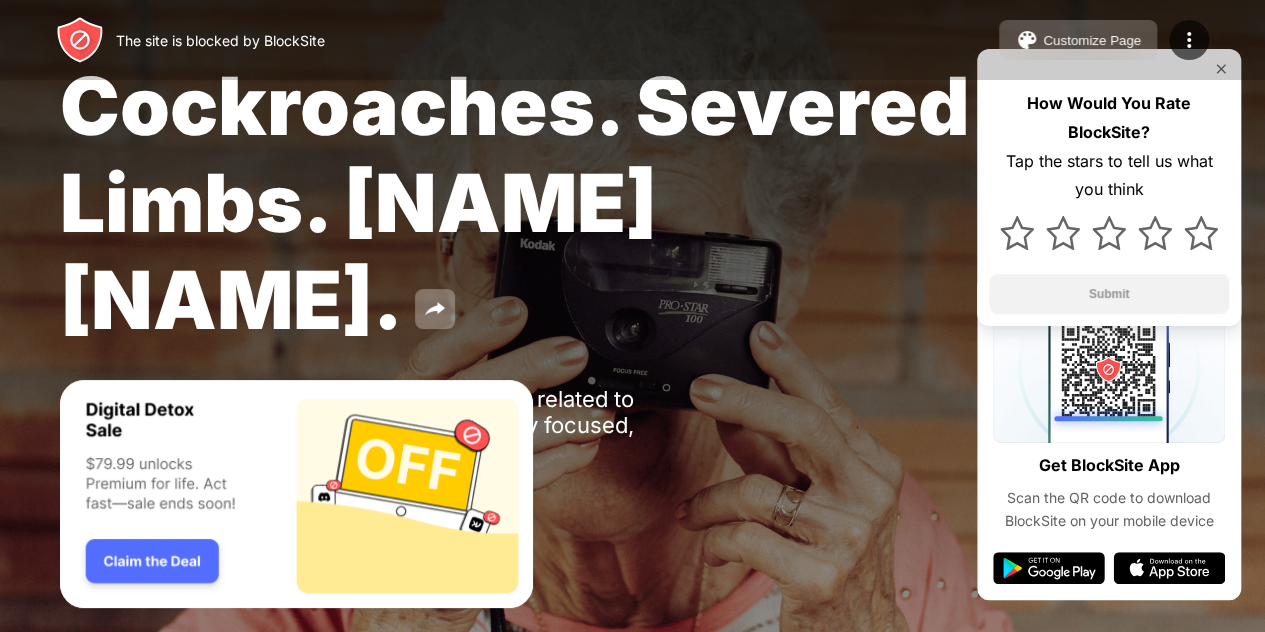 click on "Customize Page" at bounding box center [1078, 40] 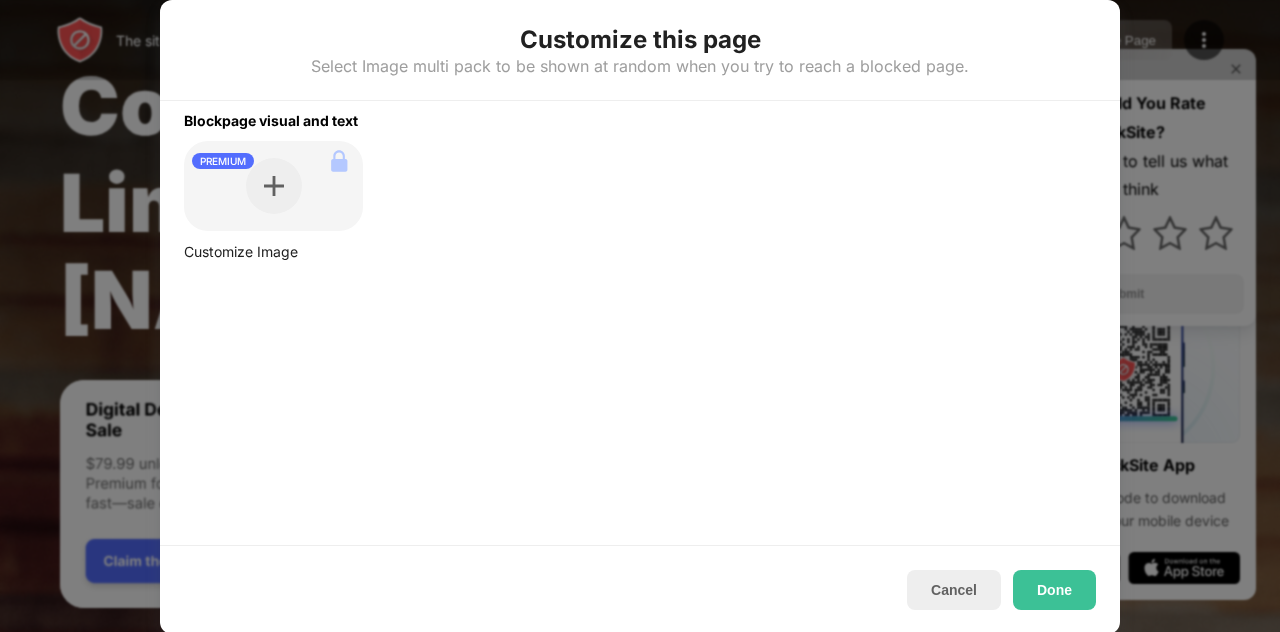 click on "Customize this page Select Image multi pack to be shown at random when you try to reach a blocked page." at bounding box center (640, 50) 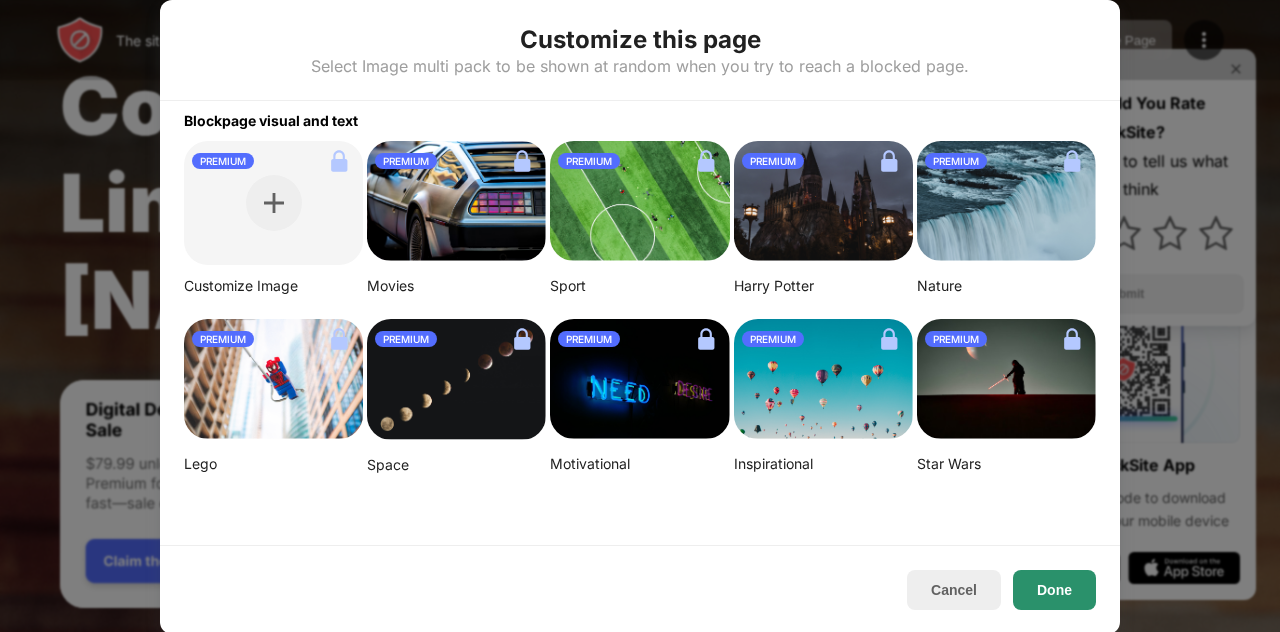 click on "Done" at bounding box center [1054, 590] 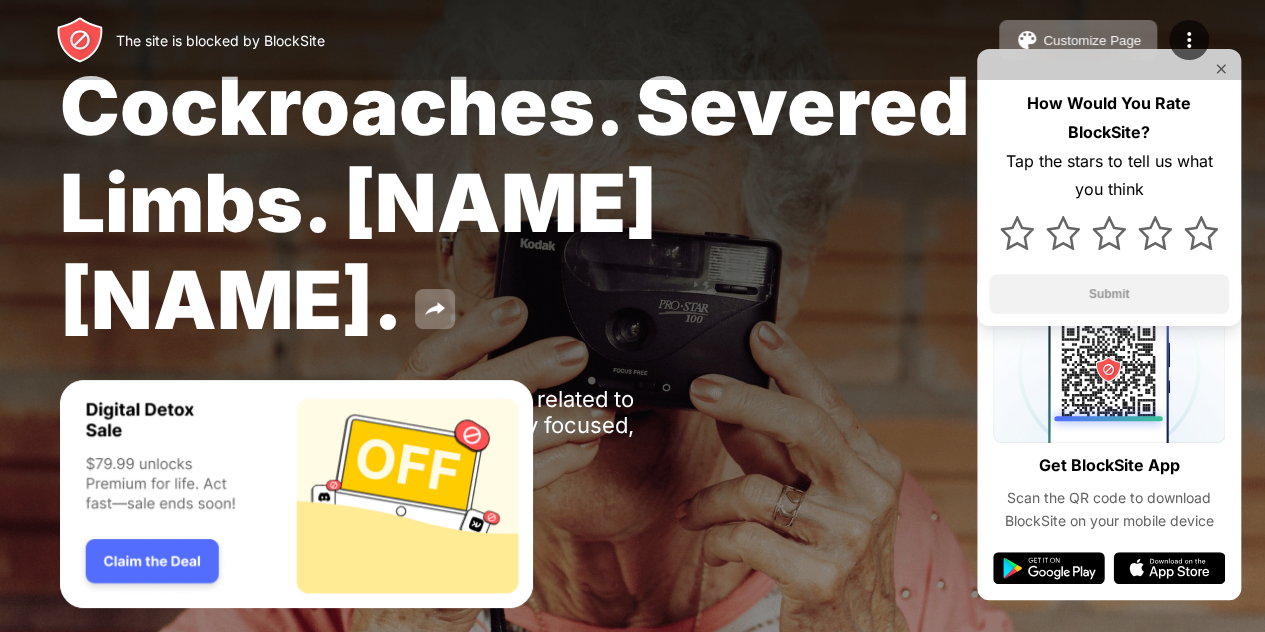 scroll, scrollTop: 0, scrollLeft: 0, axis: both 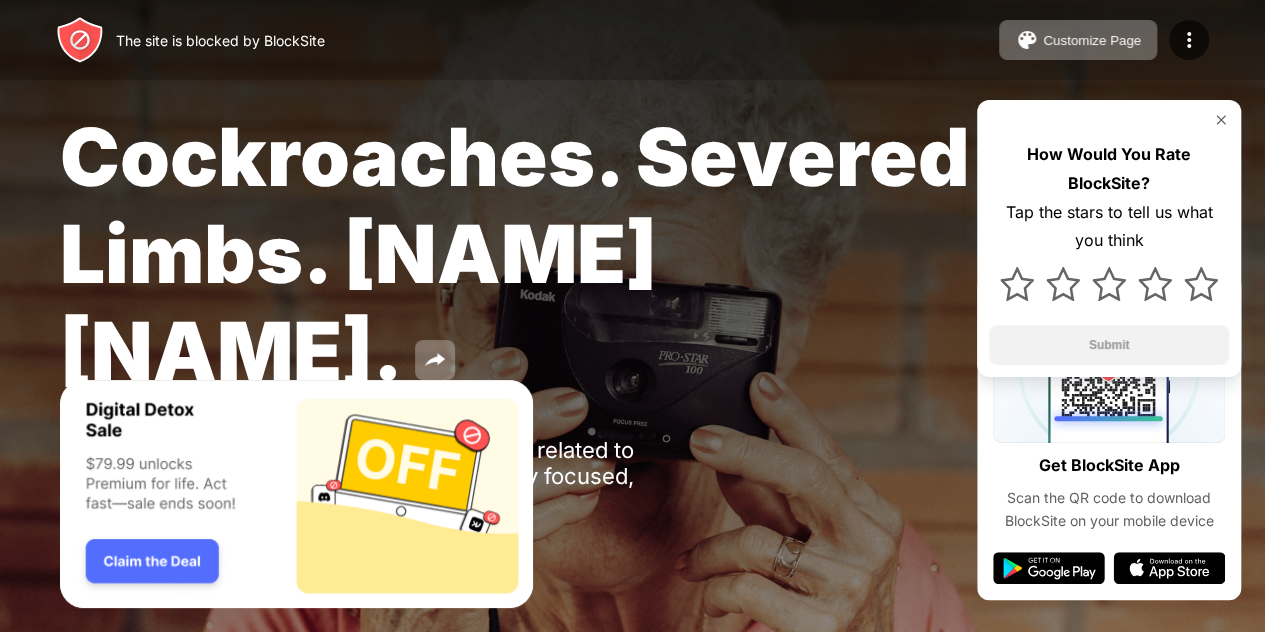 click at bounding box center (296, 494) 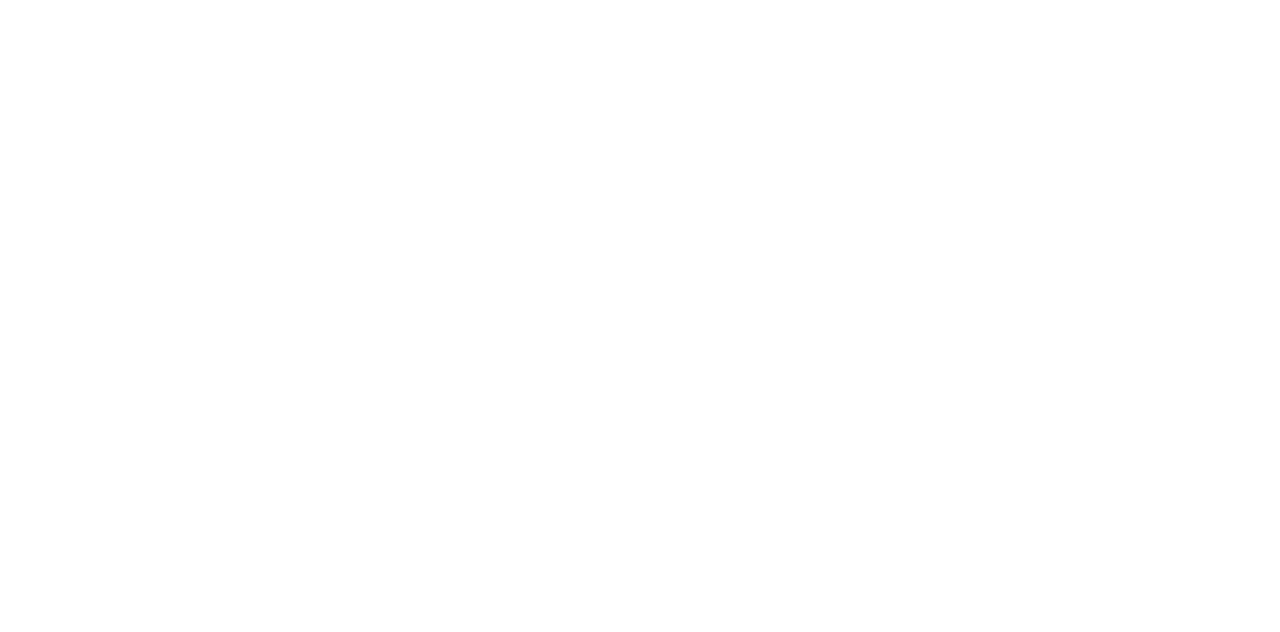 scroll, scrollTop: 0, scrollLeft: 0, axis: both 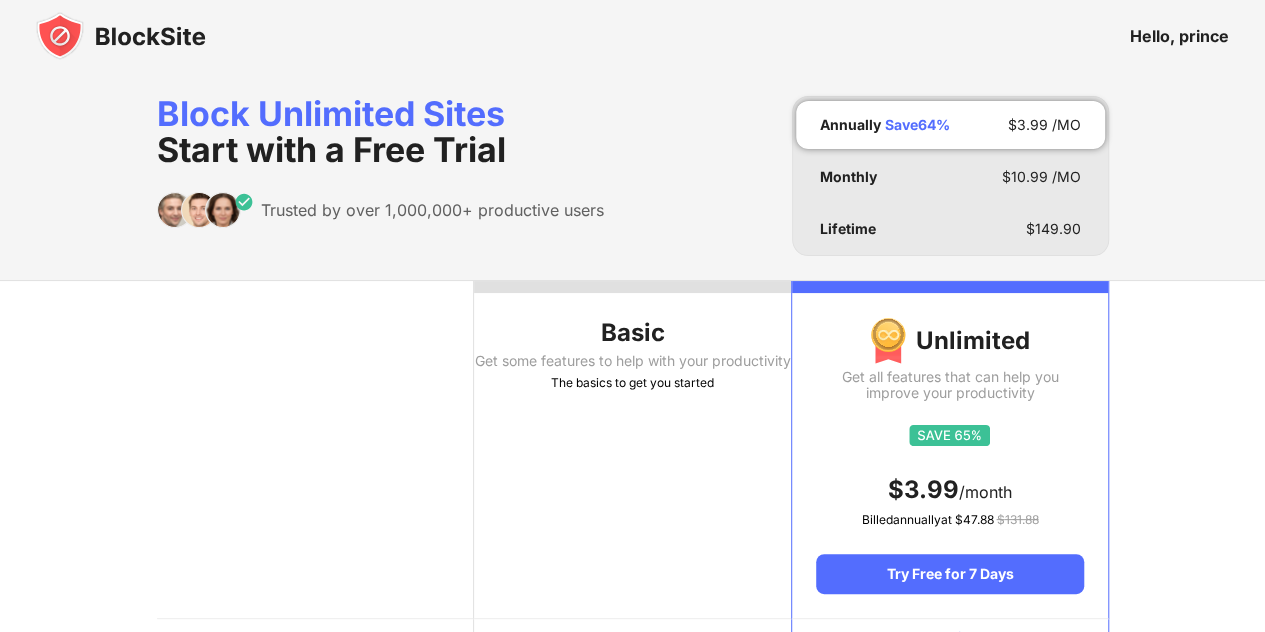 click on "Basic Get some features to help with your productivity The basics to get you started" at bounding box center [632, 450] 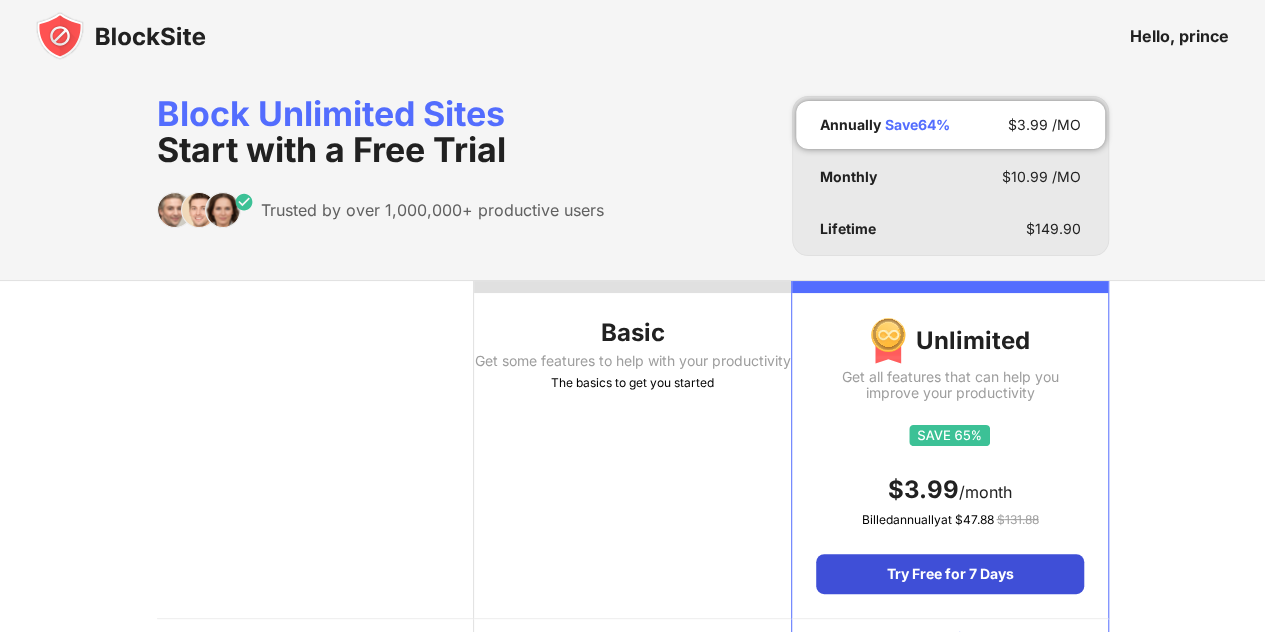 drag, startPoint x: 913, startPoint y: 629, endPoint x: 886, endPoint y: 581, distance: 55.072678 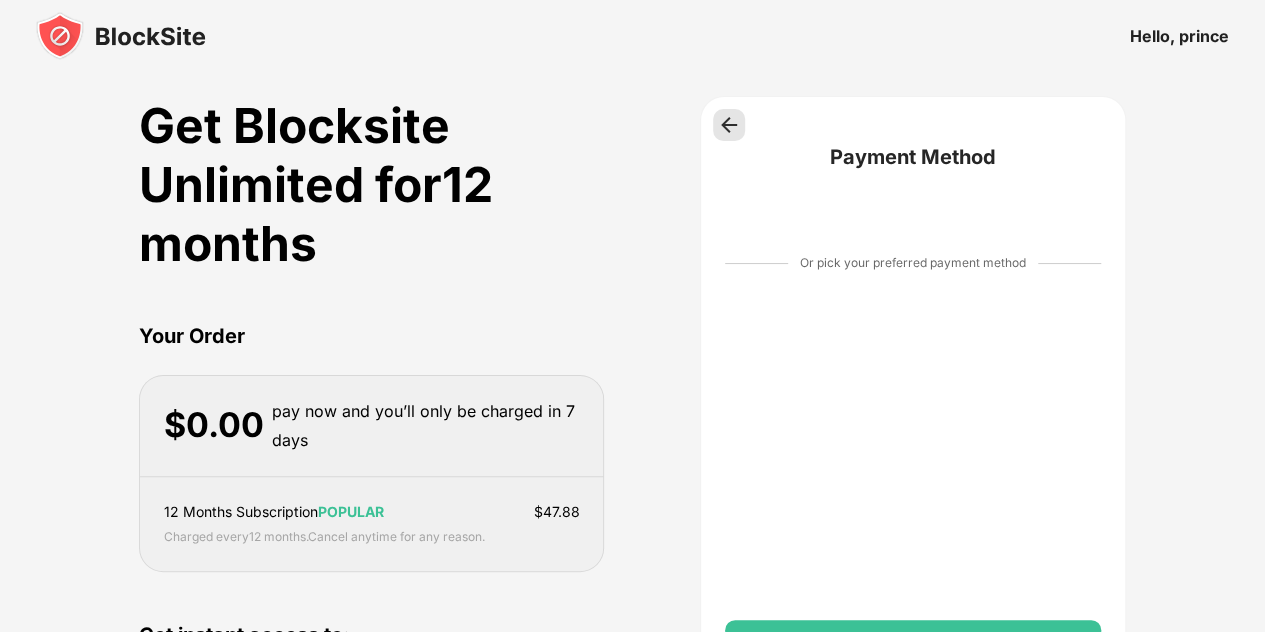 click at bounding box center (729, 125) 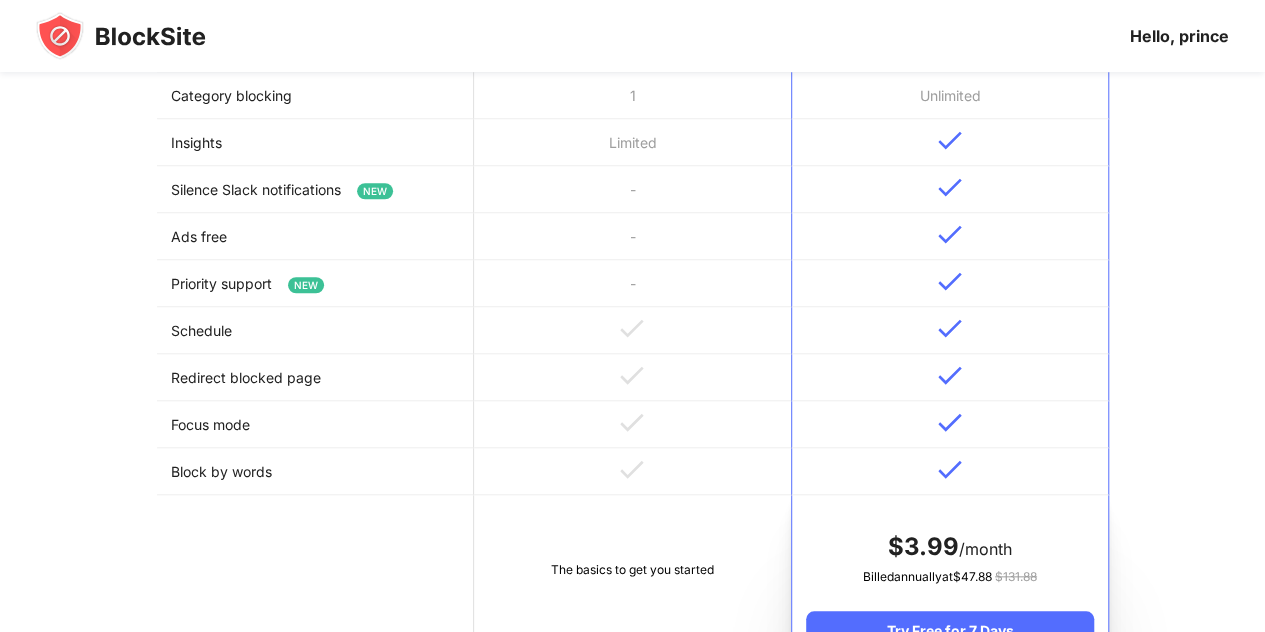 scroll, scrollTop: 736, scrollLeft: 0, axis: vertical 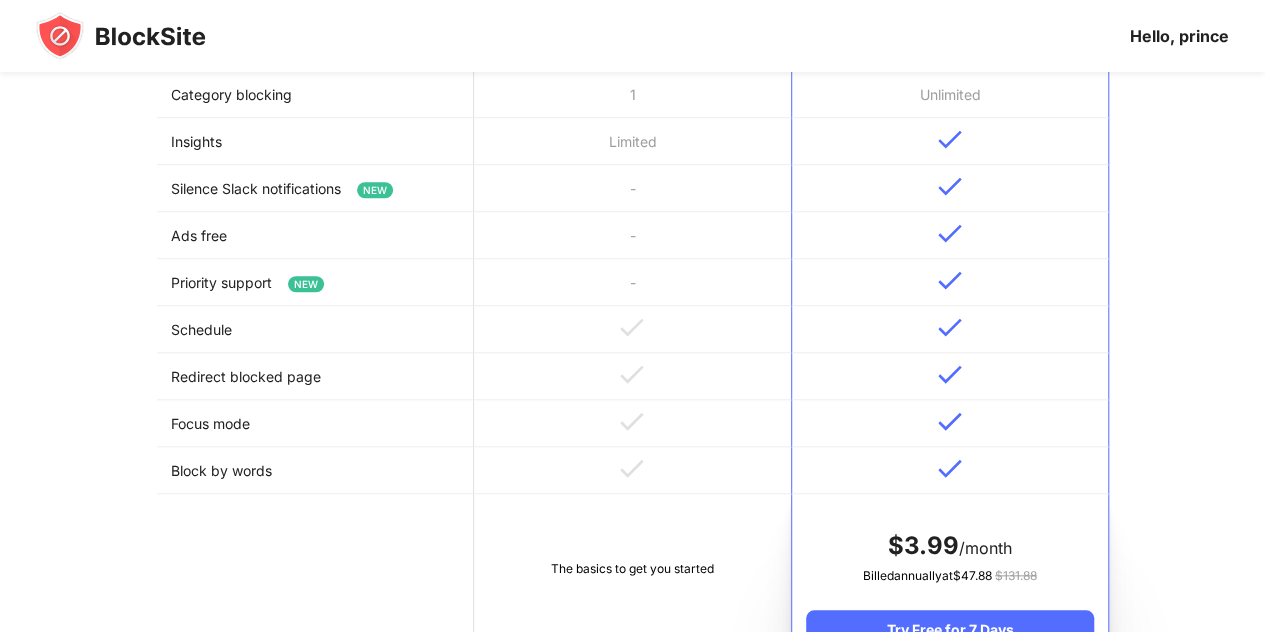 click on "Ads free" at bounding box center (315, 235) 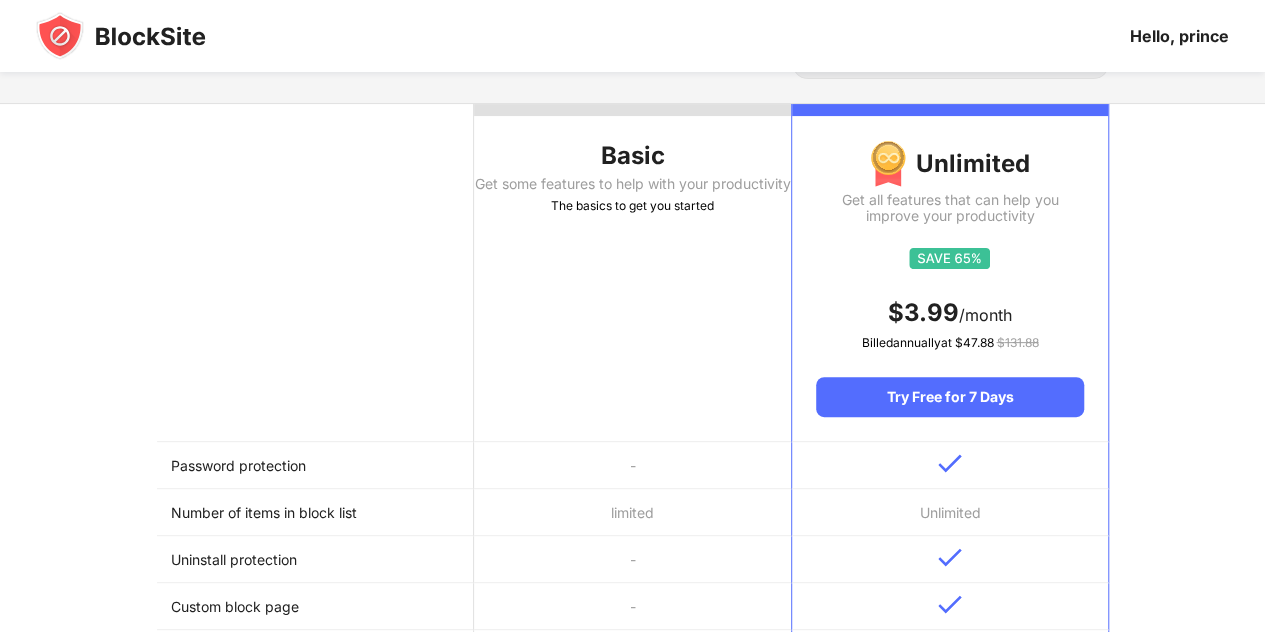 scroll, scrollTop: 0, scrollLeft: 0, axis: both 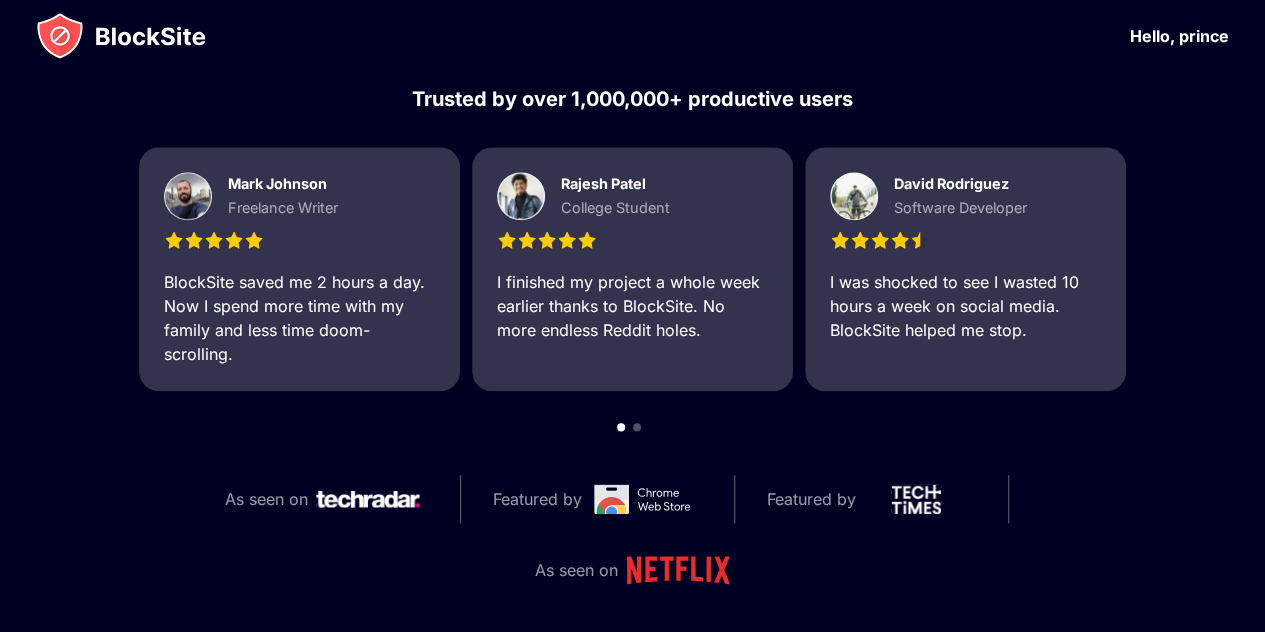 click at bounding box center (642, 499) 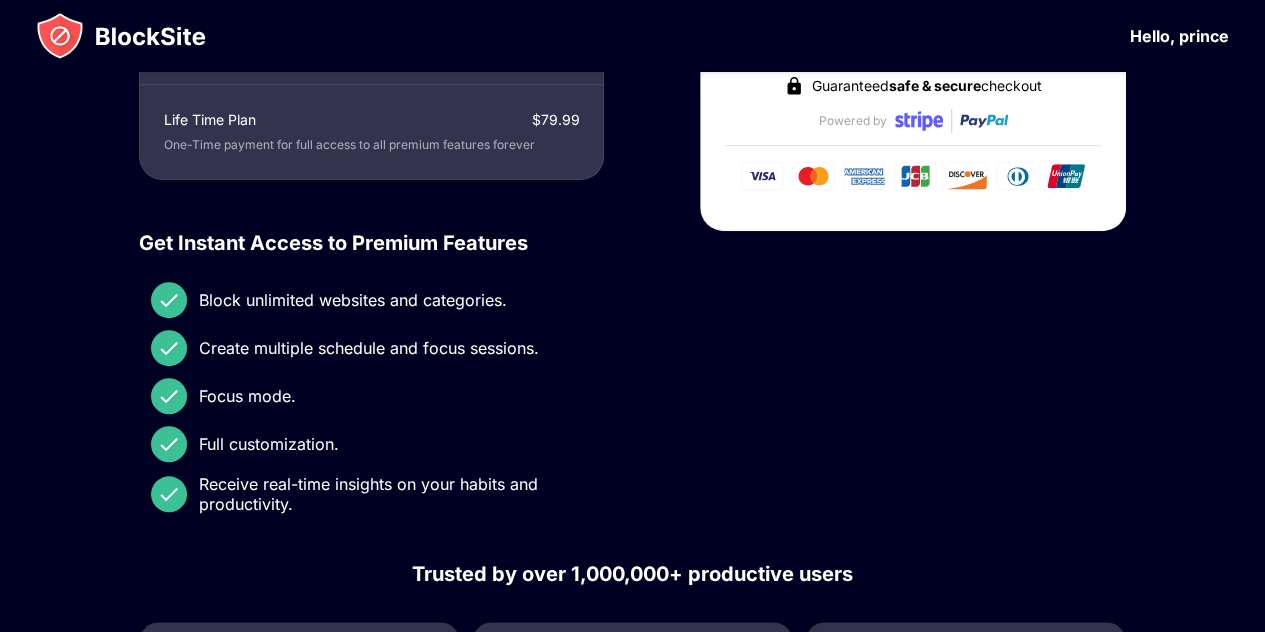 scroll, scrollTop: 517, scrollLeft: 0, axis: vertical 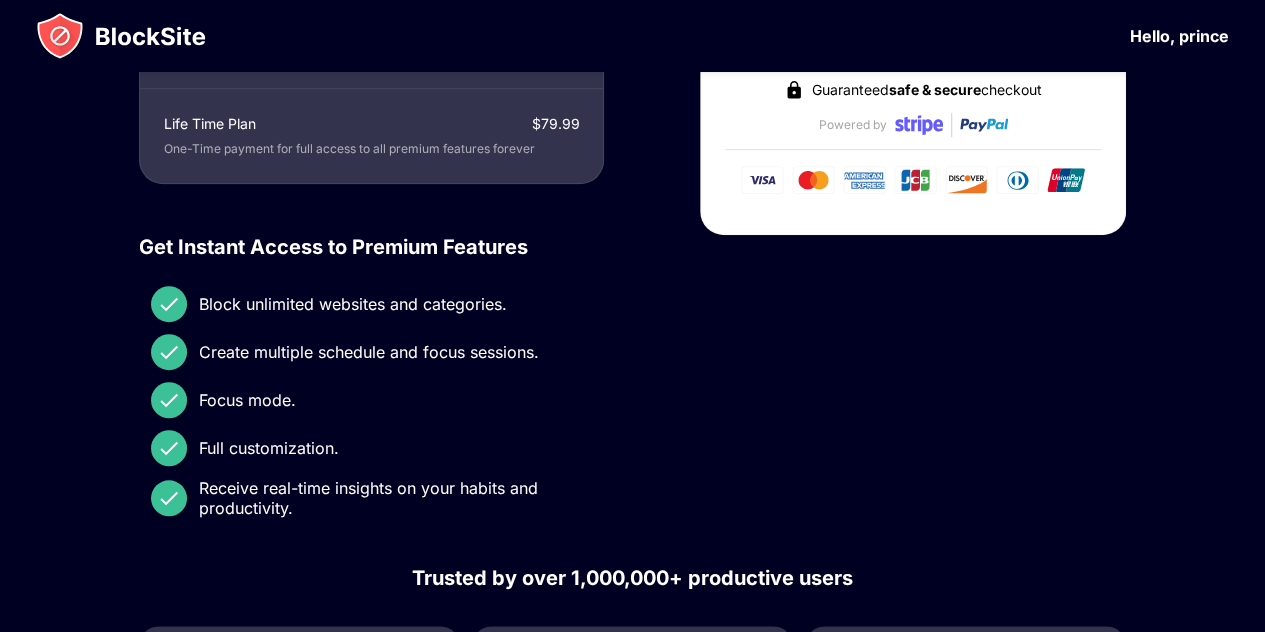 click on "Get Instant Access to Premium Features Block unlimited websites and categories. Create multiple schedule and focus sessions. Focus mode. Full customization. Receive real-time insights on your habits and productivity." at bounding box center (371, 381) 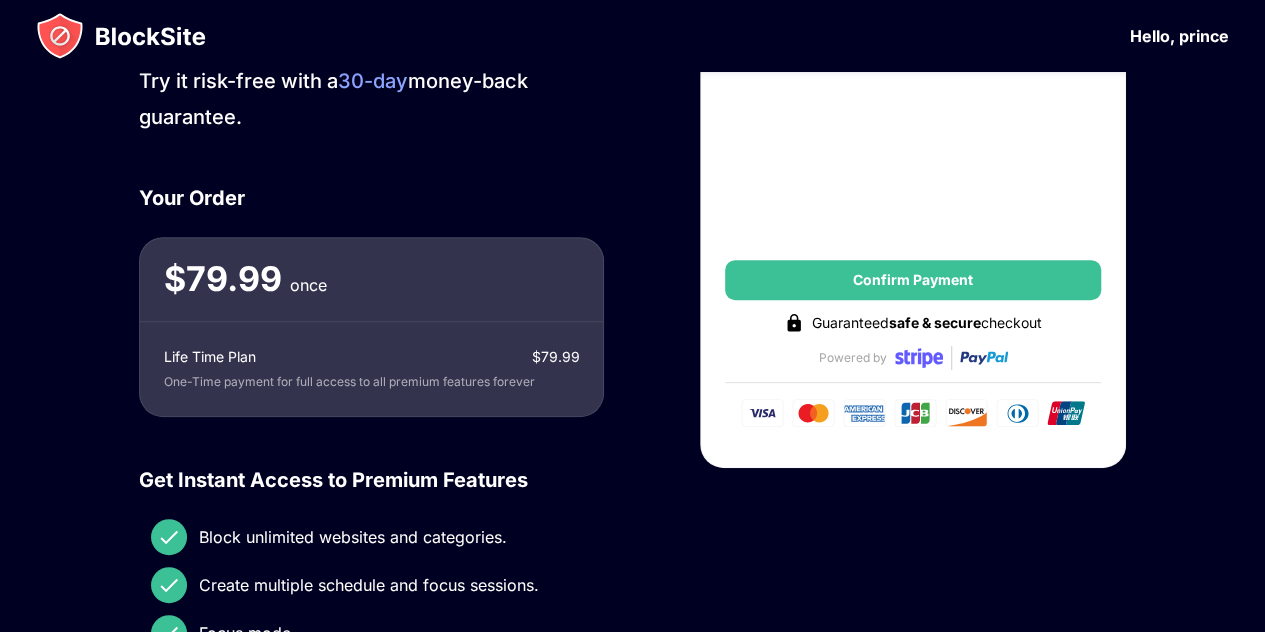 scroll, scrollTop: 278, scrollLeft: 0, axis: vertical 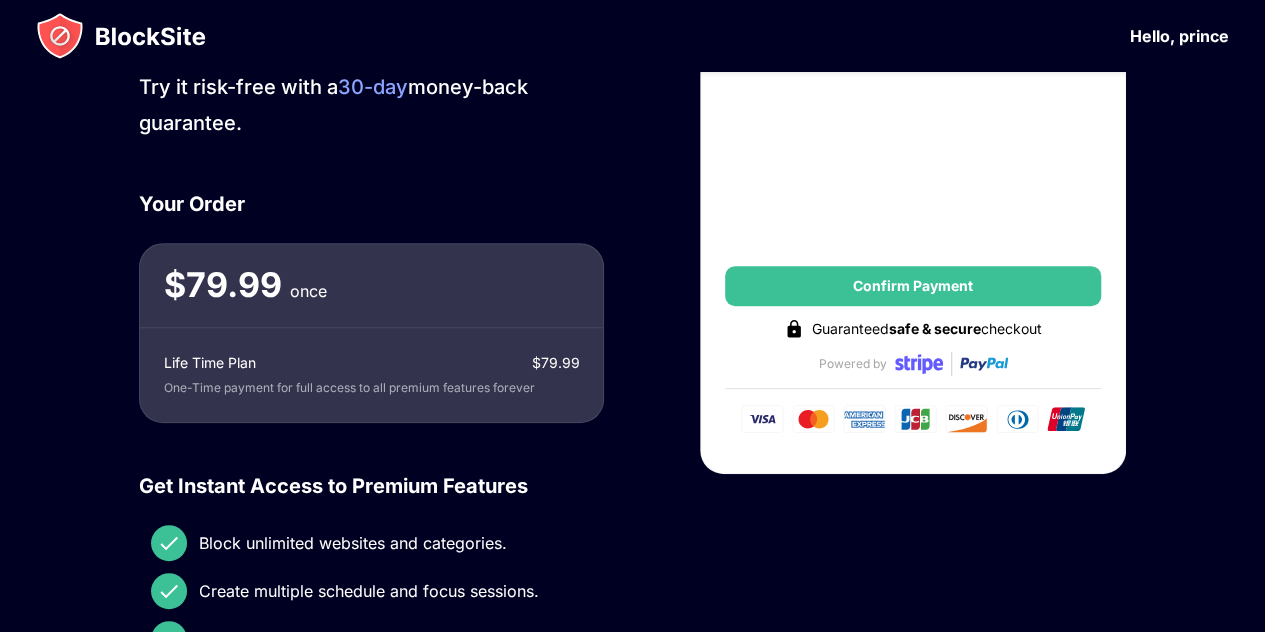 click on "Life Time Plan $ 79.99 One-Time payment for full access to all premium features forever" at bounding box center (371, 375) 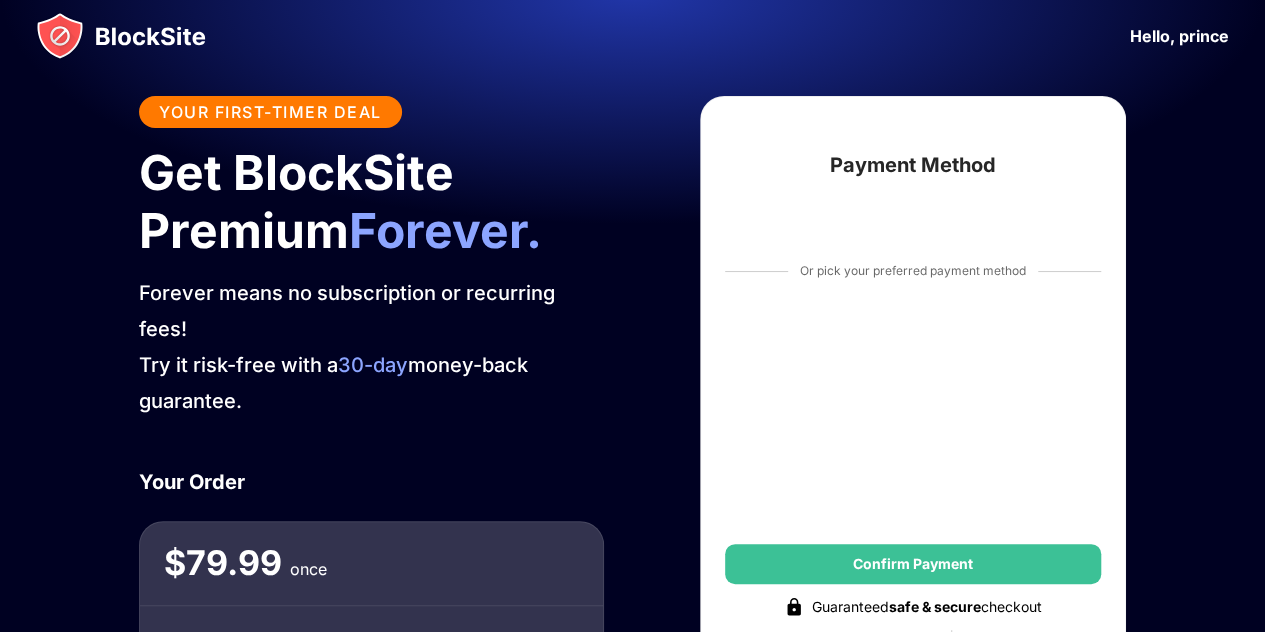 click on "30-day" at bounding box center [373, 365] 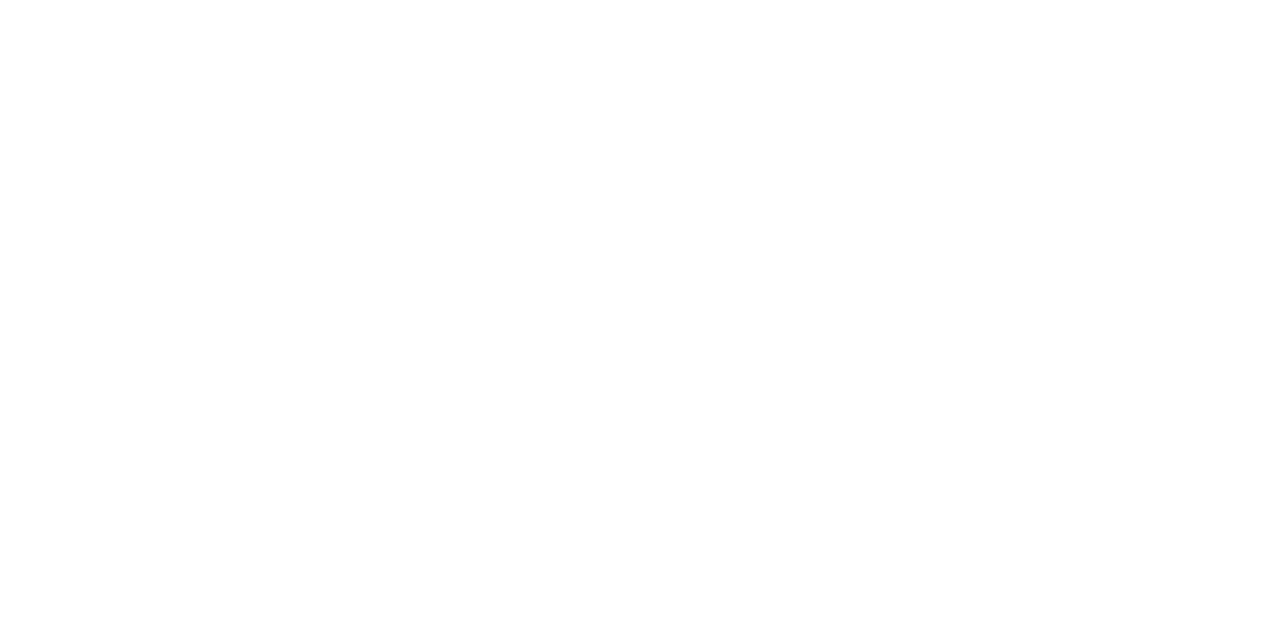 scroll, scrollTop: 0, scrollLeft: 0, axis: both 